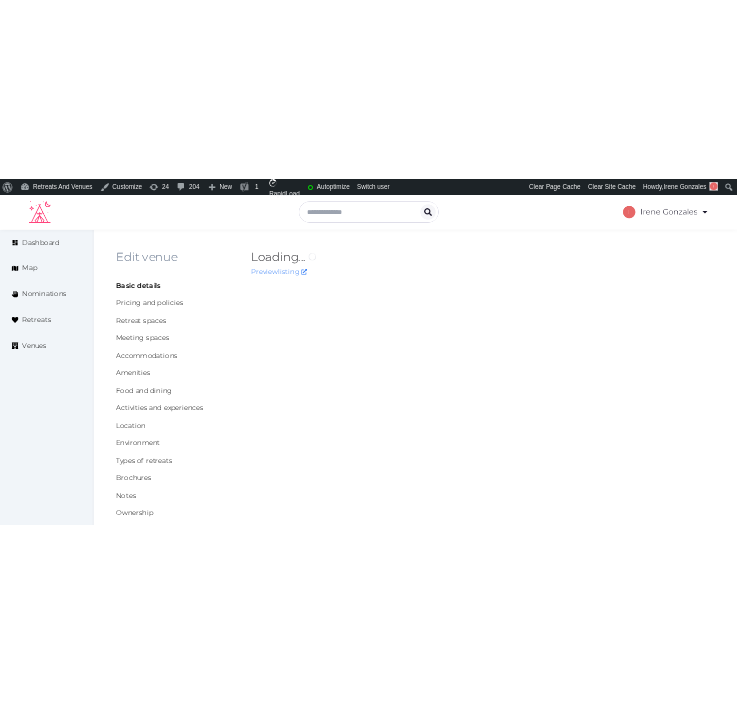 scroll, scrollTop: 0, scrollLeft: 0, axis: both 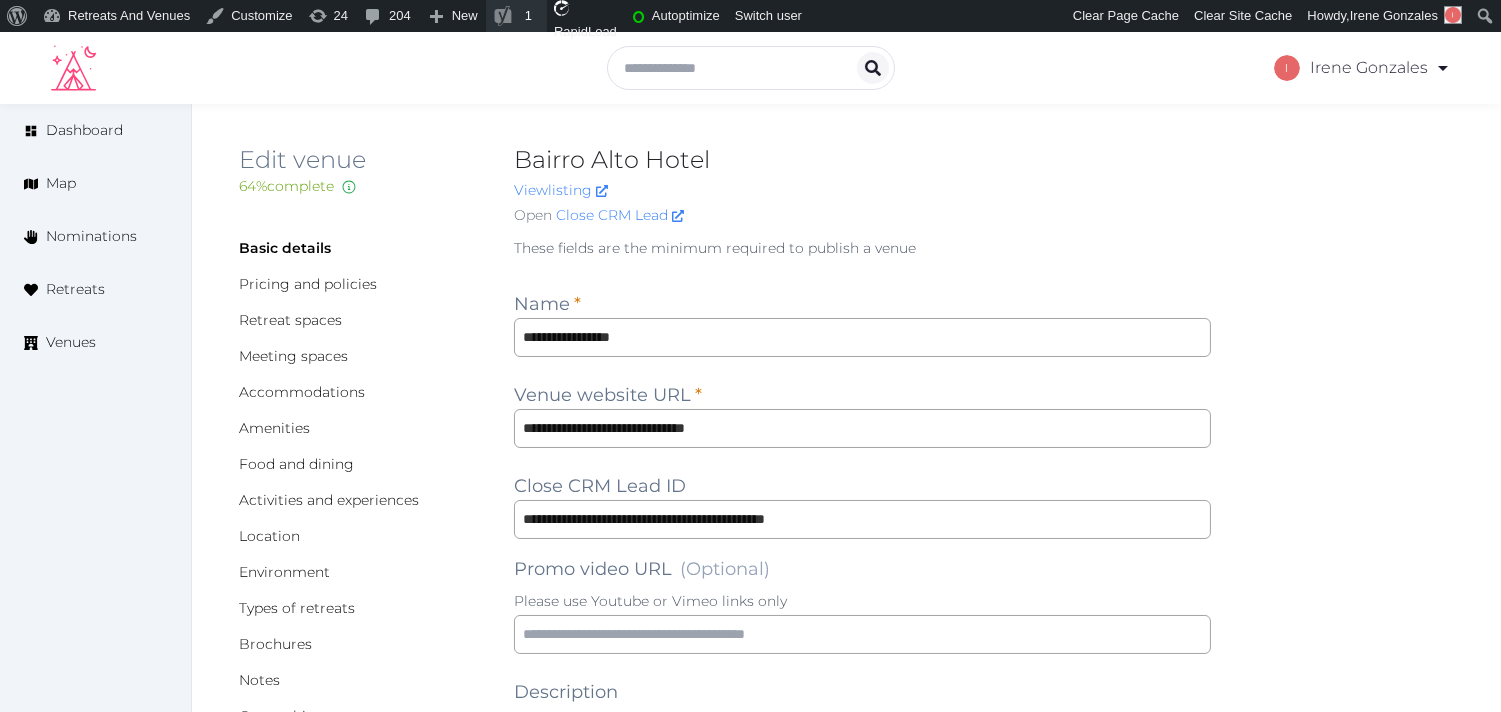 type on "***" 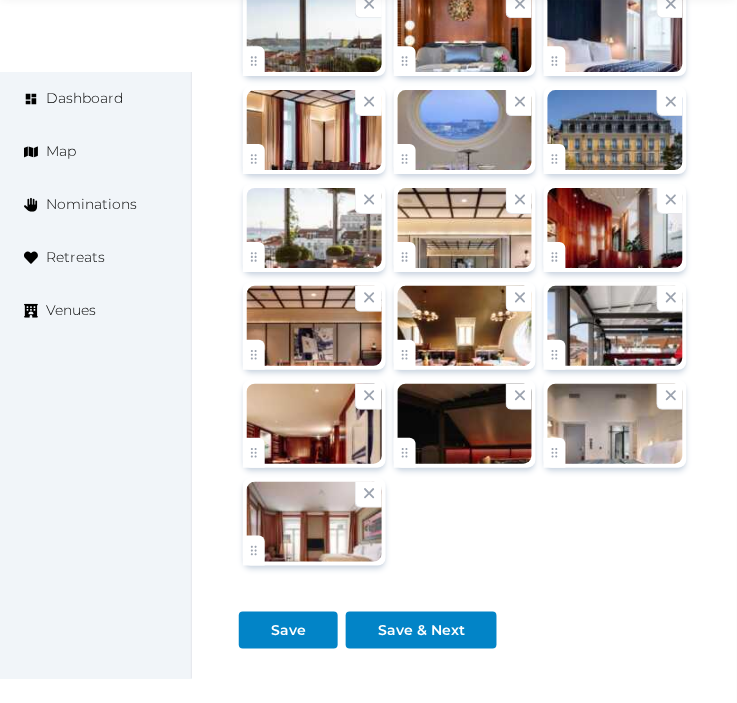 scroll, scrollTop: 3666, scrollLeft: 0, axis: vertical 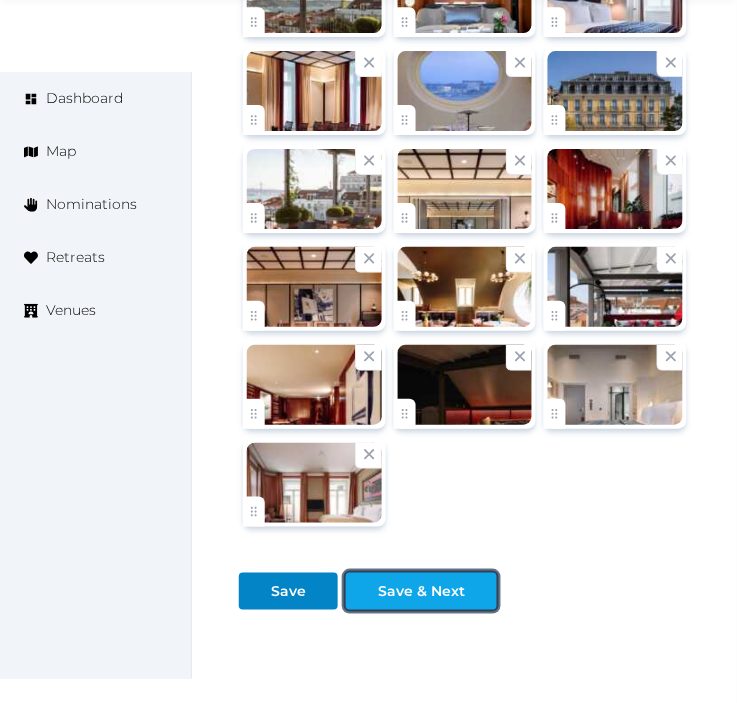 click on "Save & Next" at bounding box center [421, 591] 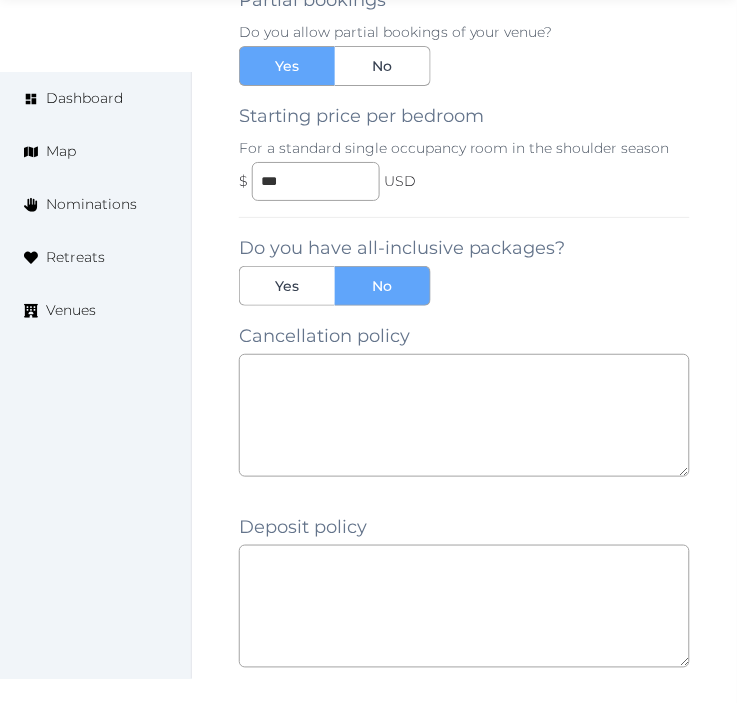 scroll, scrollTop: 2050, scrollLeft: 0, axis: vertical 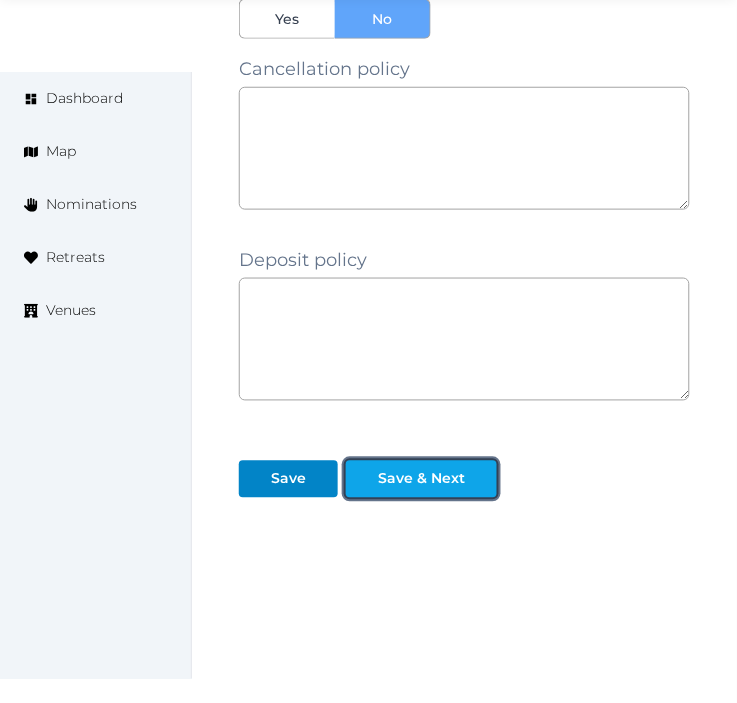 click on "Save & Next" at bounding box center (421, 479) 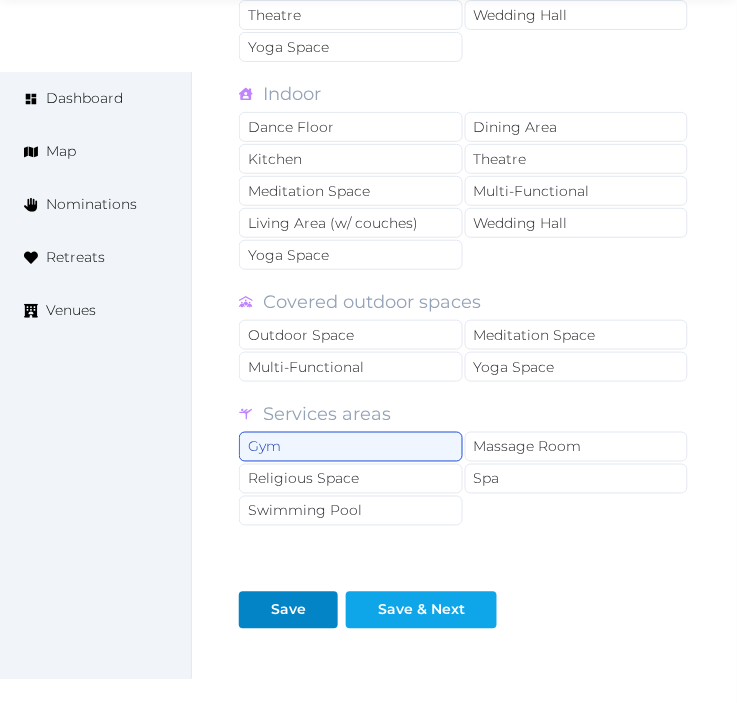 scroll, scrollTop: 2080, scrollLeft: 0, axis: vertical 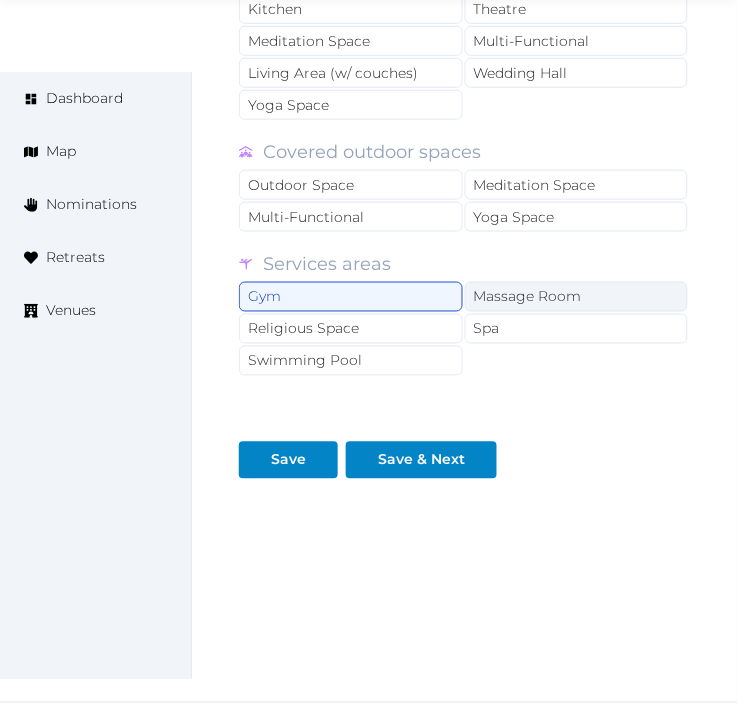 click on "Massage Room" at bounding box center [577, 297] 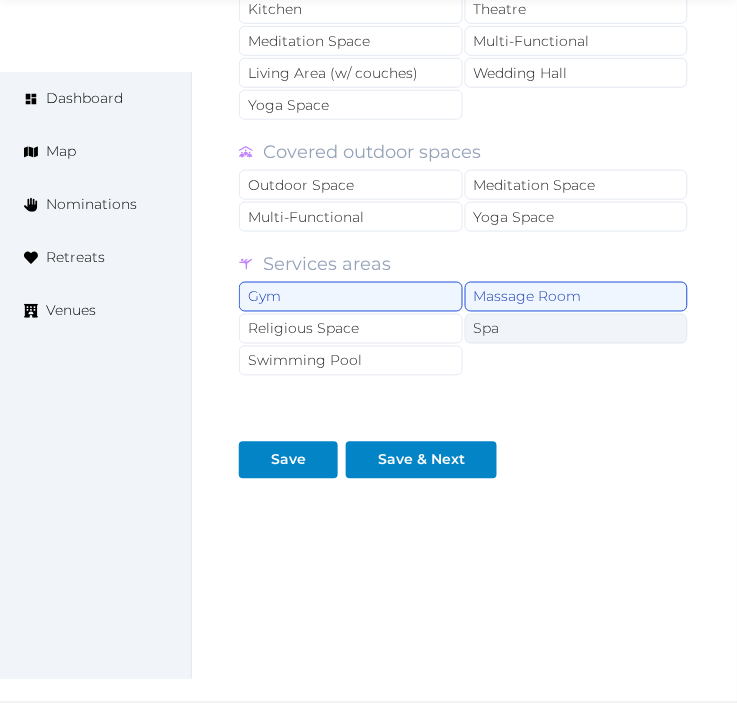 click on "Spa" at bounding box center (577, 329) 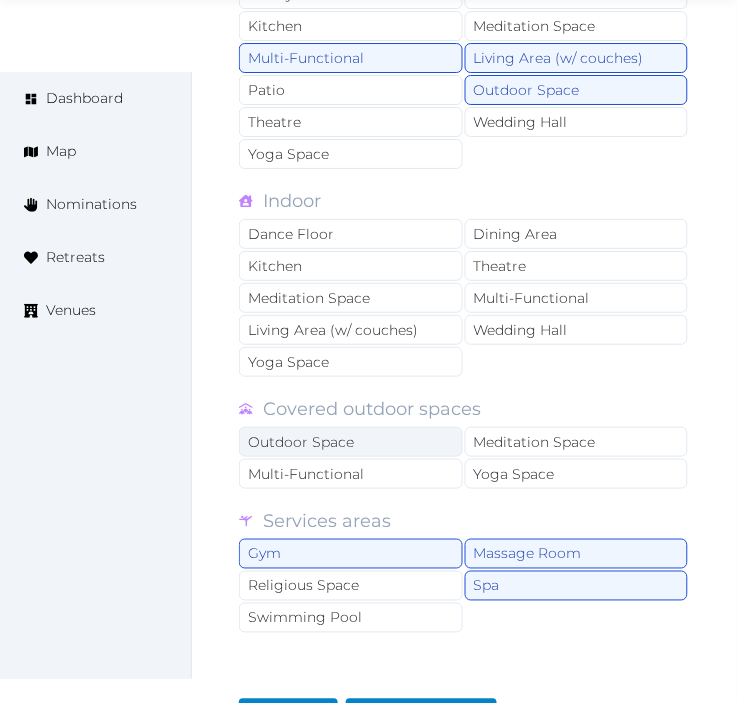 scroll, scrollTop: 1857, scrollLeft: 0, axis: vertical 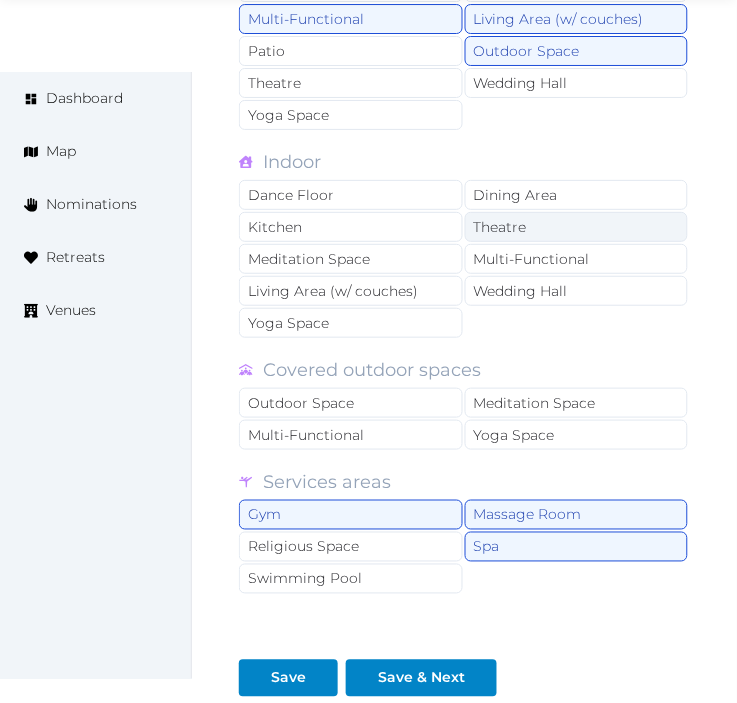 drag, startPoint x: 520, startPoint y: 203, endPoint x: 532, endPoint y: 236, distance: 35.1141 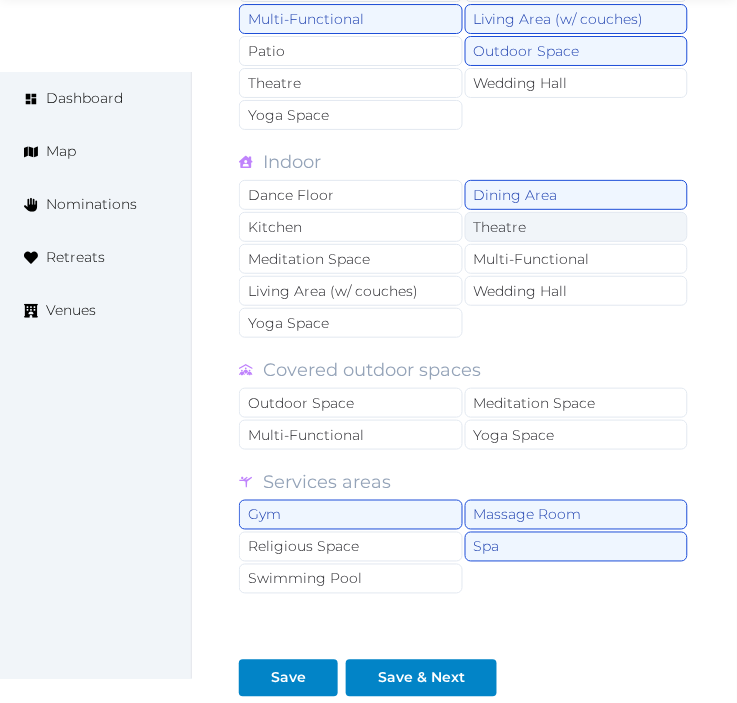 click on "Theatre" at bounding box center (577, 227) 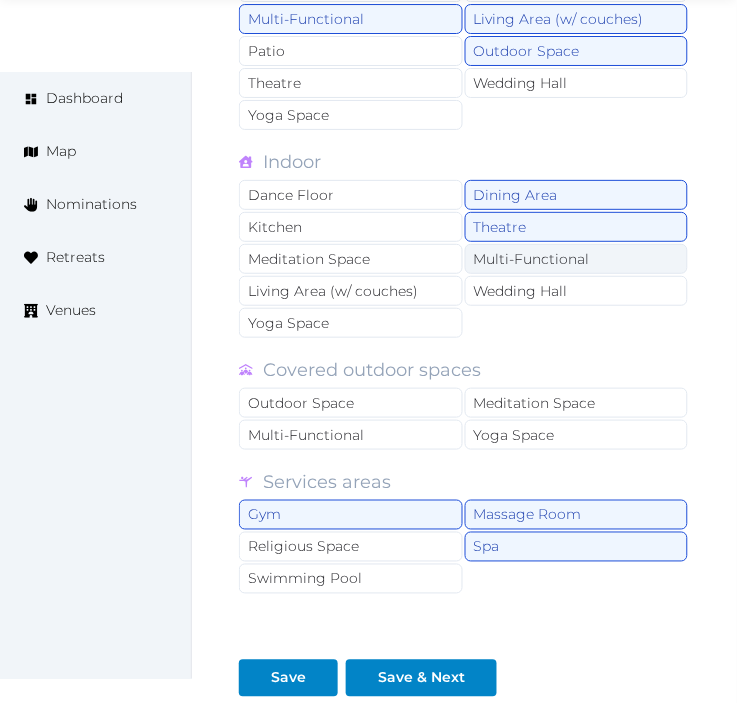 click on "Multi-Functional" at bounding box center [577, 259] 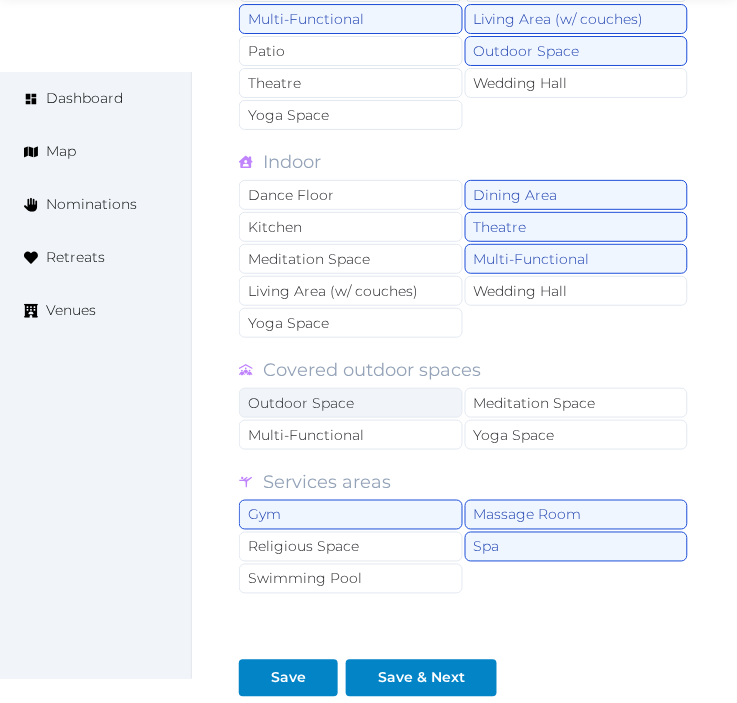 click on "Outdoor Space" at bounding box center [351, 403] 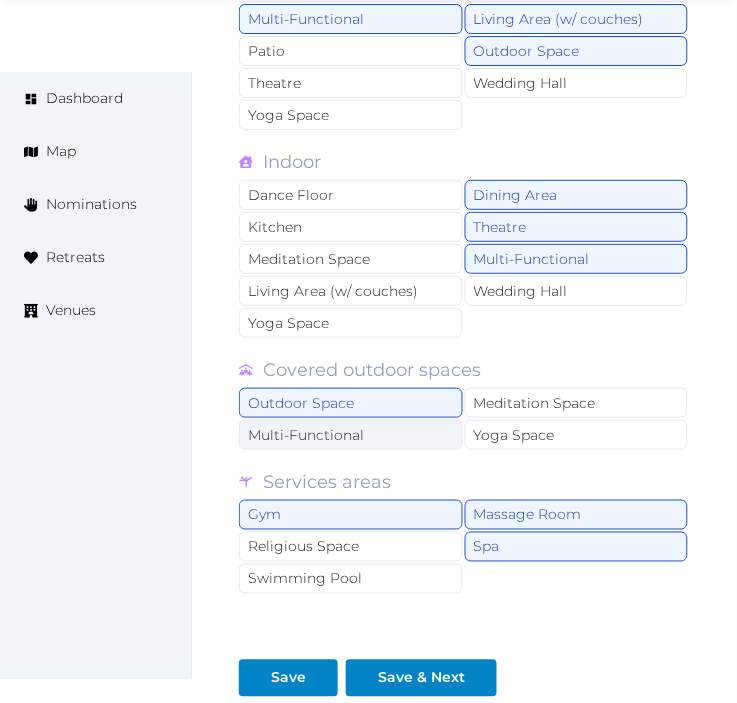 click on "Multi-Functional" at bounding box center [351, 435] 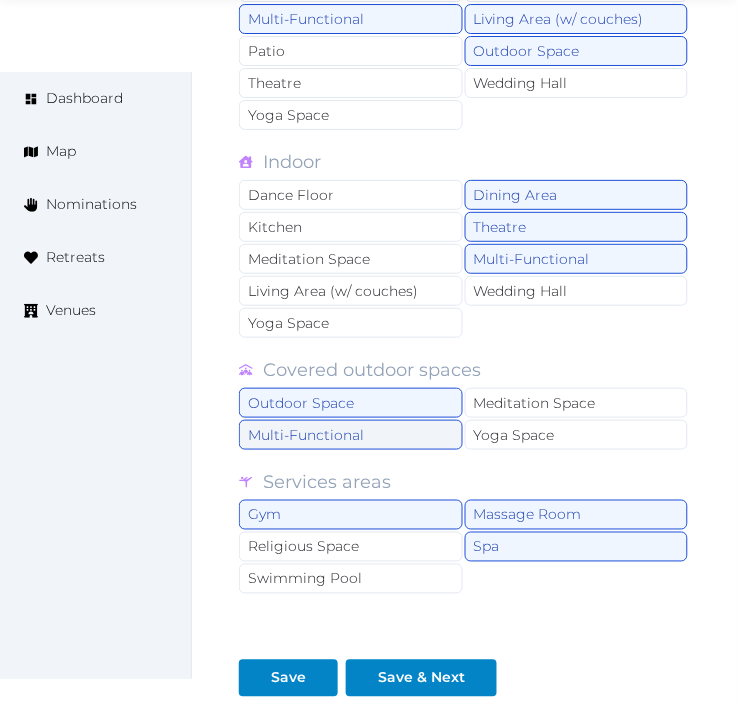 click on "Multi-Functional" at bounding box center (351, 435) 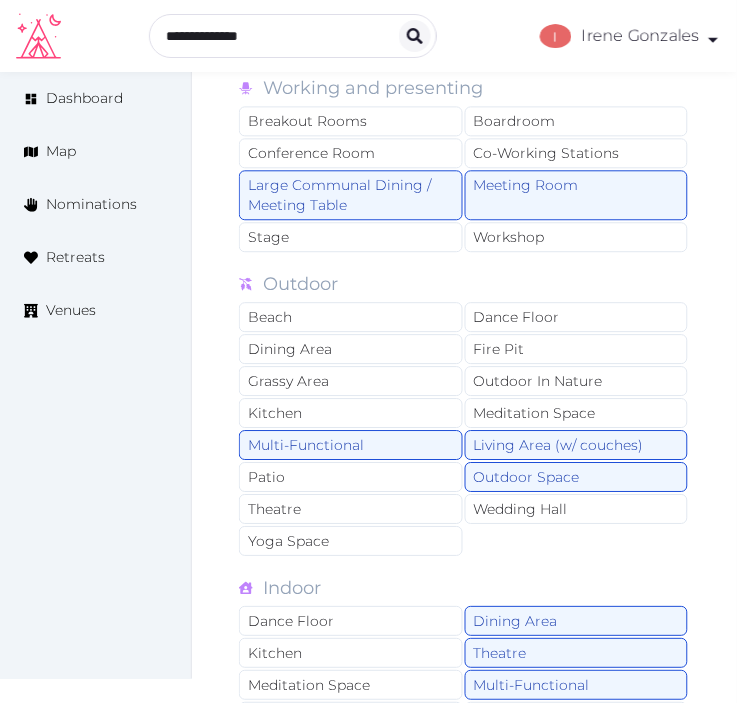 scroll, scrollTop: 1413, scrollLeft: 0, axis: vertical 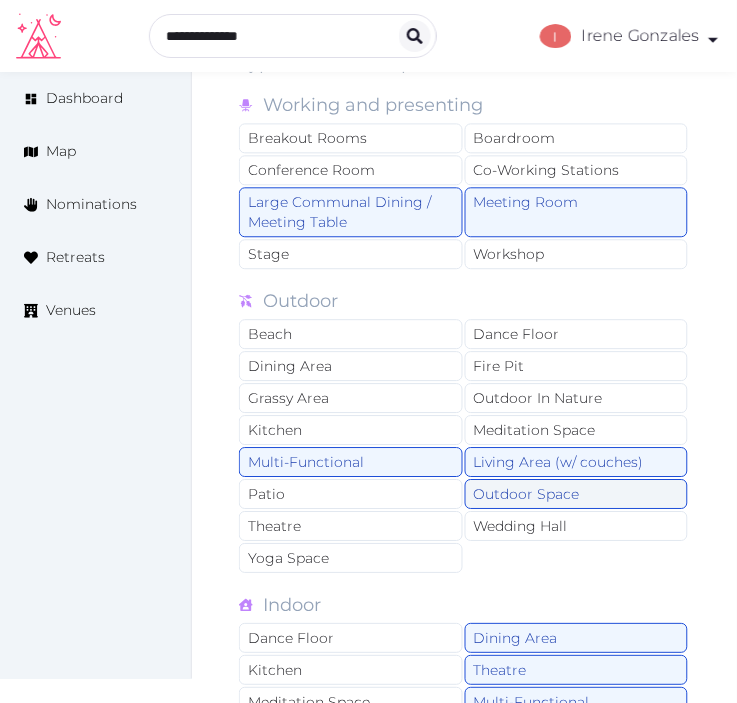 drag, startPoint x: 565, startPoint y: 462, endPoint x: 513, endPoint y: 486, distance: 57.271286 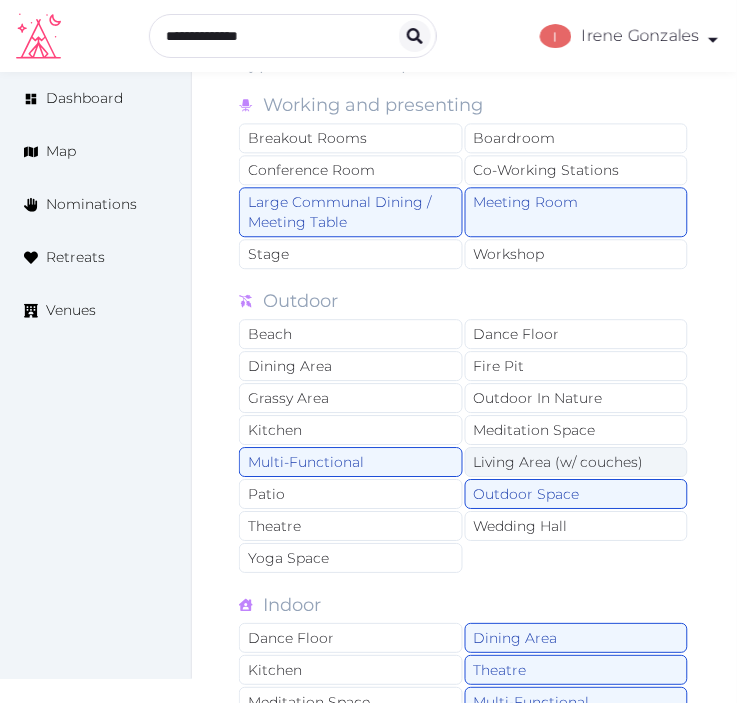 drag, startPoint x: 521, startPoint y: 500, endPoint x: 464, endPoint y: 477, distance: 61.46544 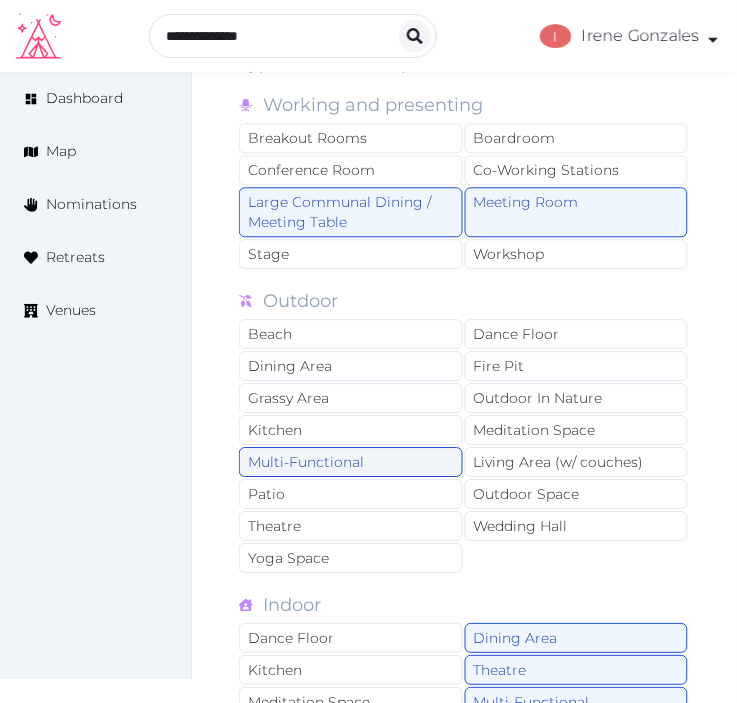 click on "Multi-Functional" at bounding box center (351, 463) 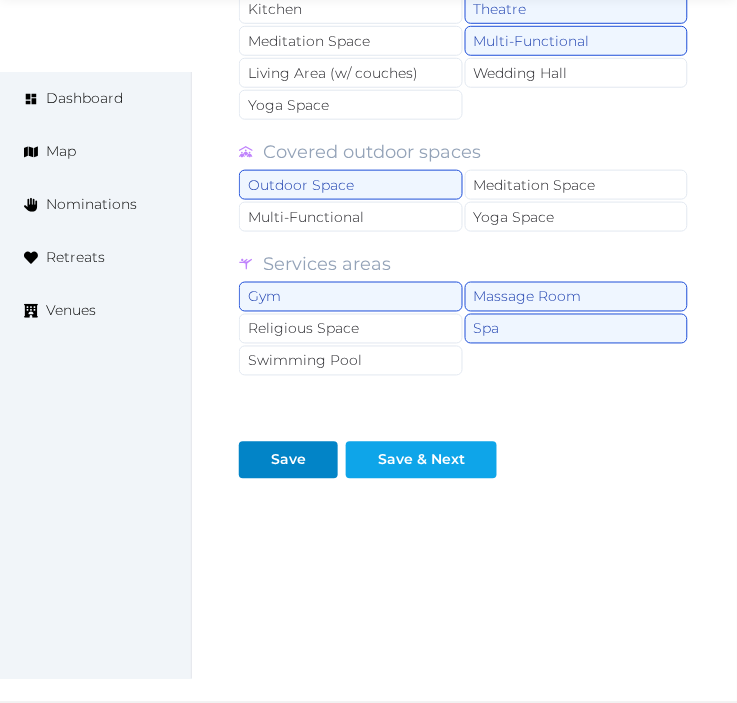 scroll, scrollTop: 2080, scrollLeft: 0, axis: vertical 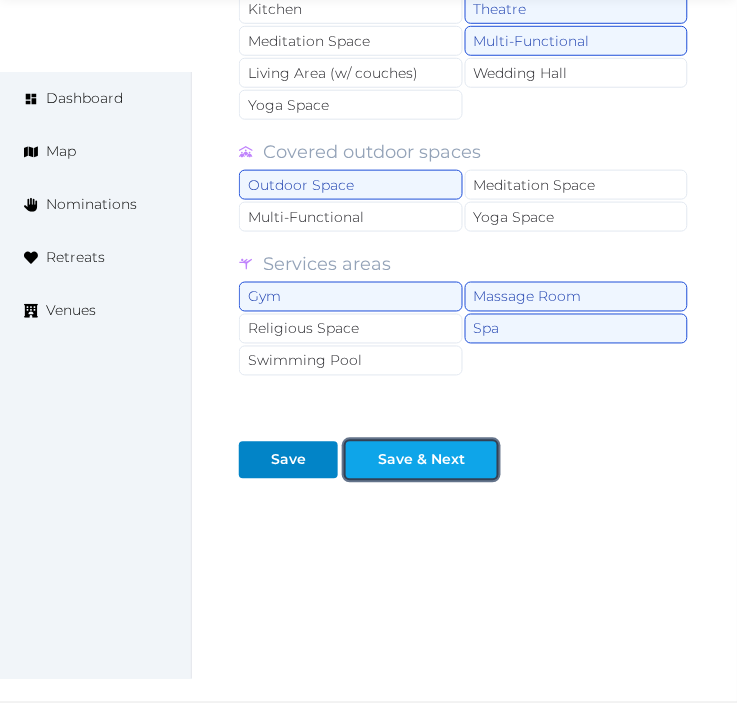 click on "Save & Next" at bounding box center [421, 460] 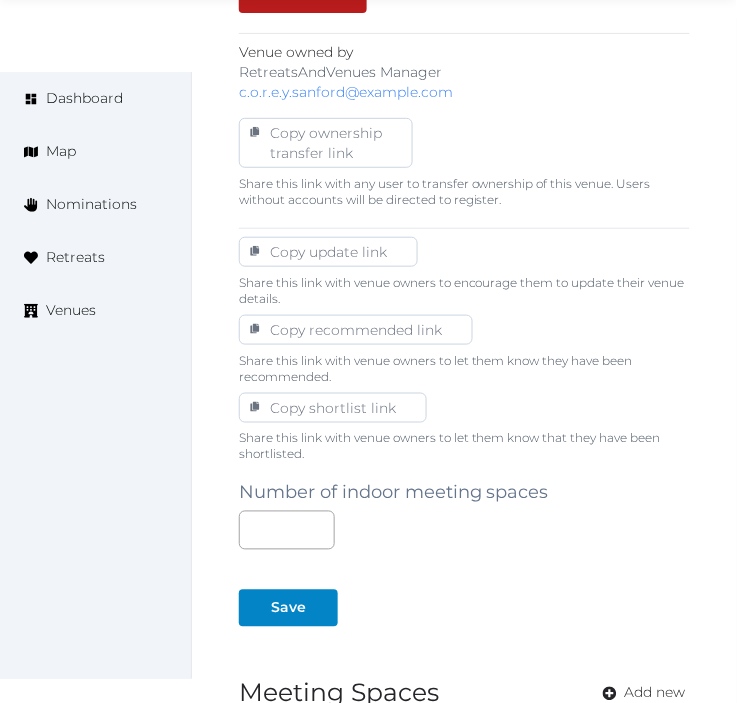 scroll, scrollTop: 1506, scrollLeft: 0, axis: vertical 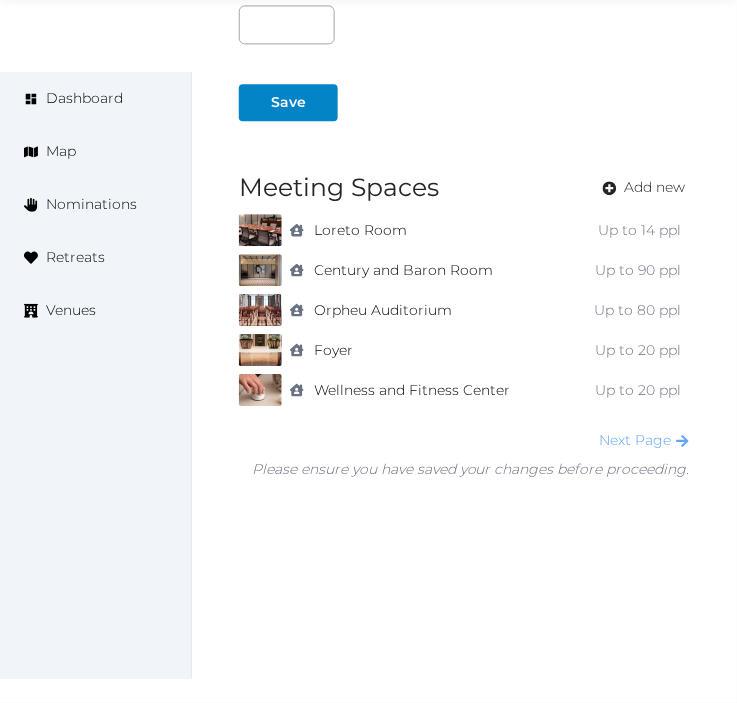 click on "Next Page" at bounding box center (645, 440) 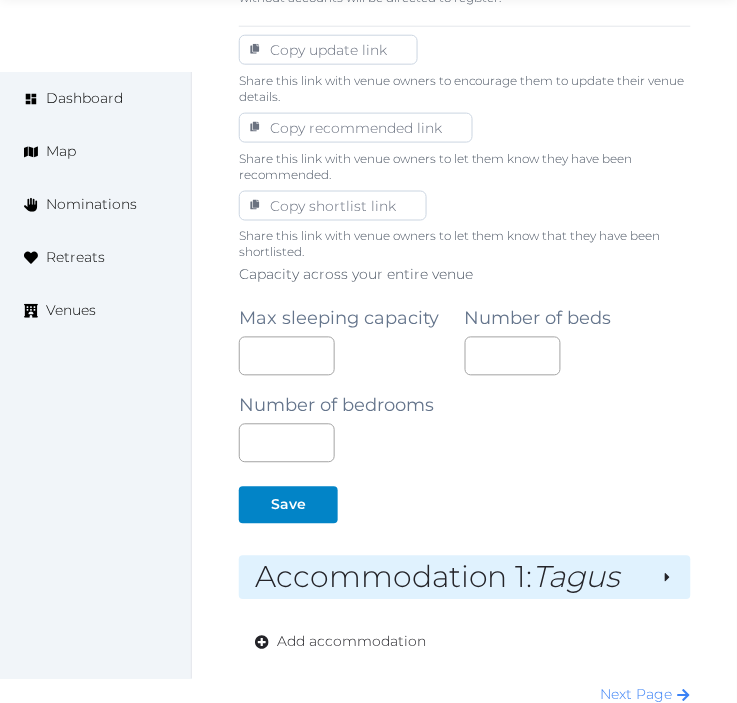 scroll, scrollTop: 1333, scrollLeft: 0, axis: vertical 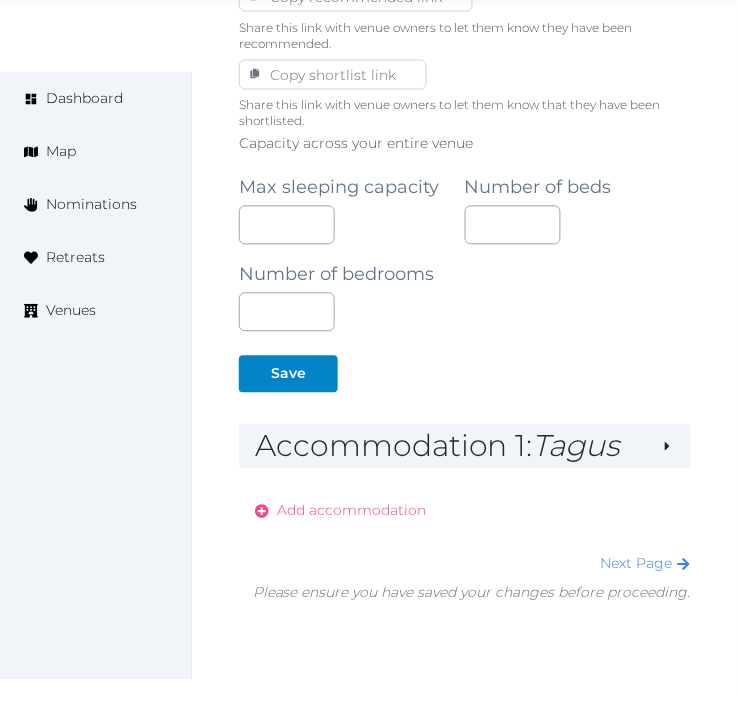 click on "Add accommodation" at bounding box center [351, 511] 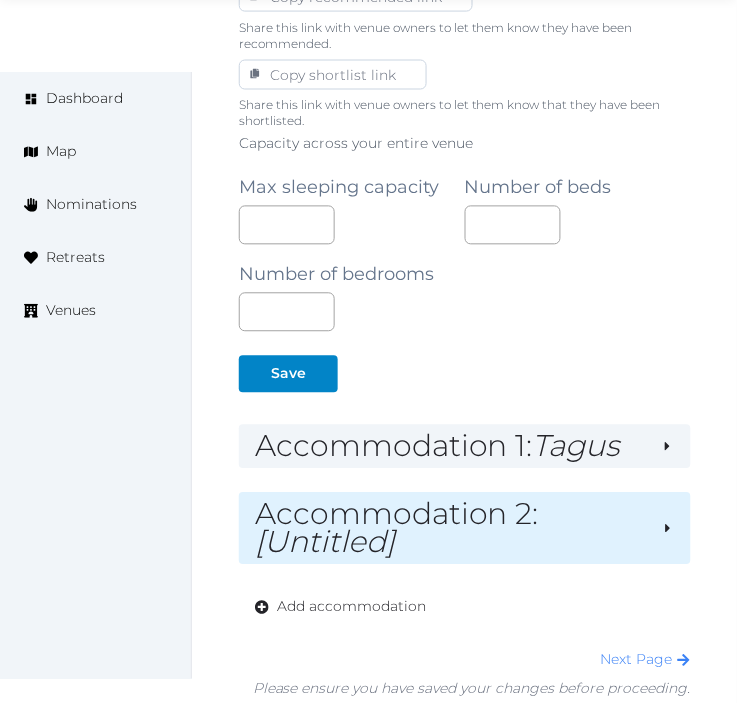 click on "Accommodation 2 :  [Untitled]" at bounding box center [450, 529] 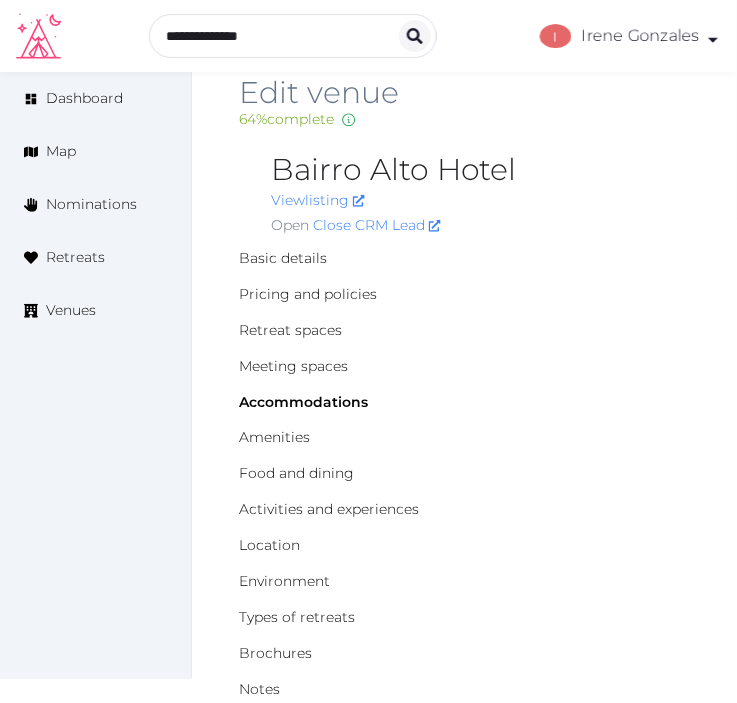scroll, scrollTop: 0, scrollLeft: 0, axis: both 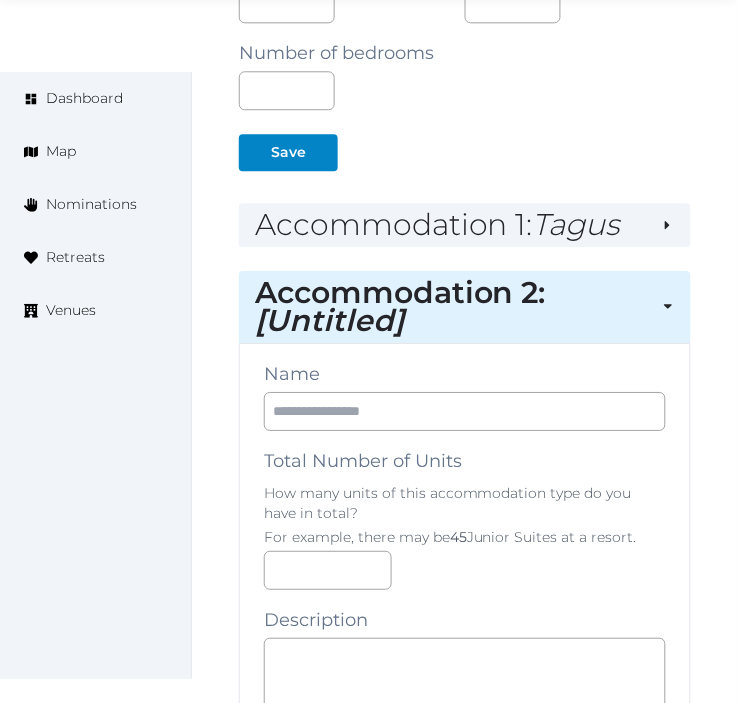 click on "[Untitled]" at bounding box center [329, 320] 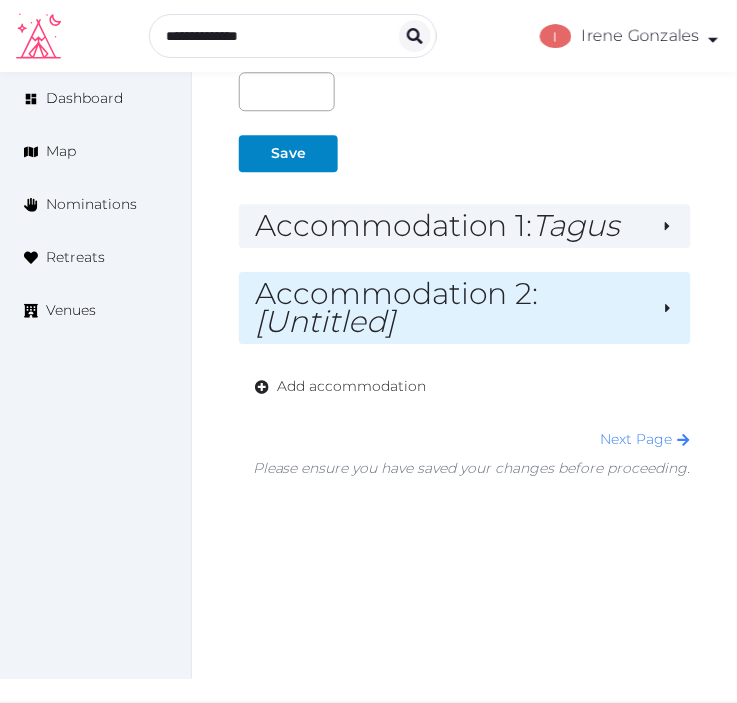 click on "Accommodation 2 :  [Untitled]" at bounding box center (450, 308) 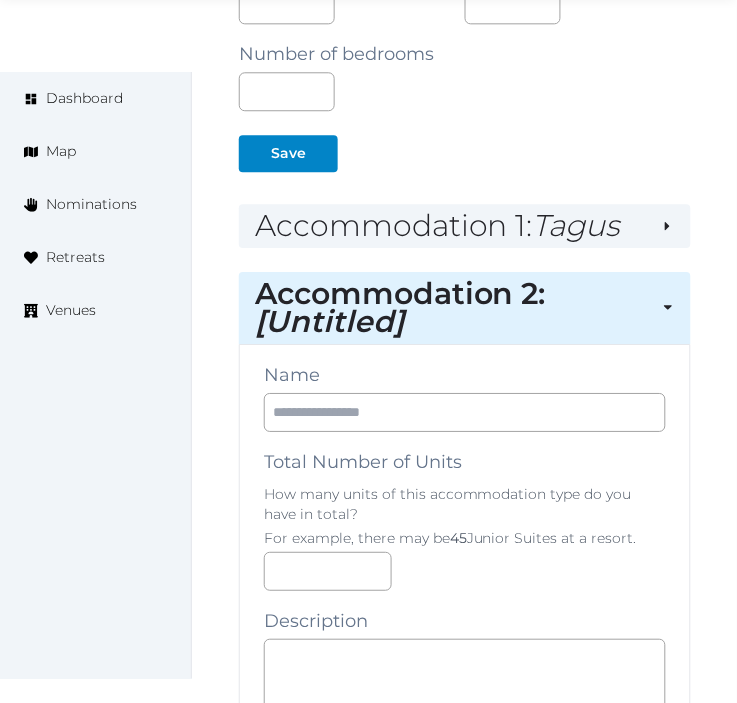 scroll, scrollTop: 1555, scrollLeft: 0, axis: vertical 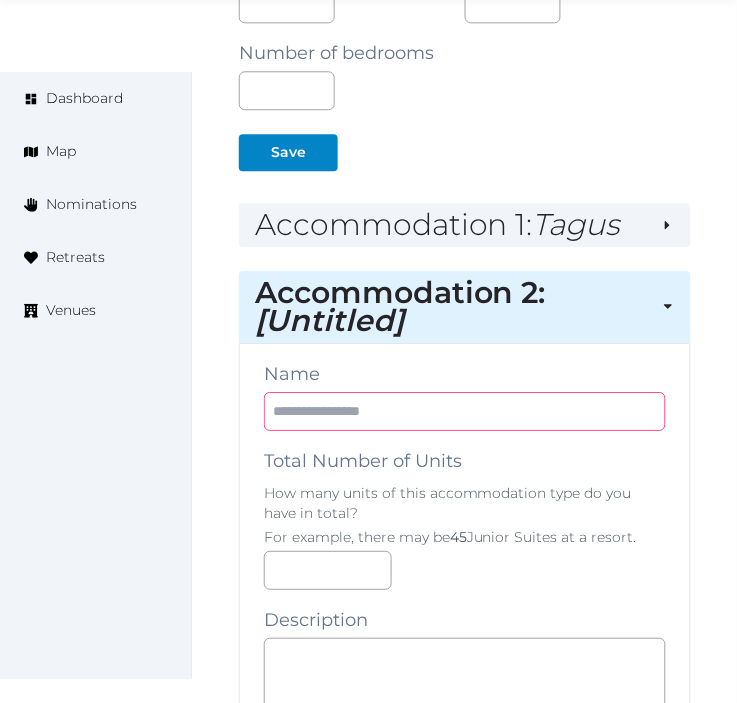 click at bounding box center [465, 411] 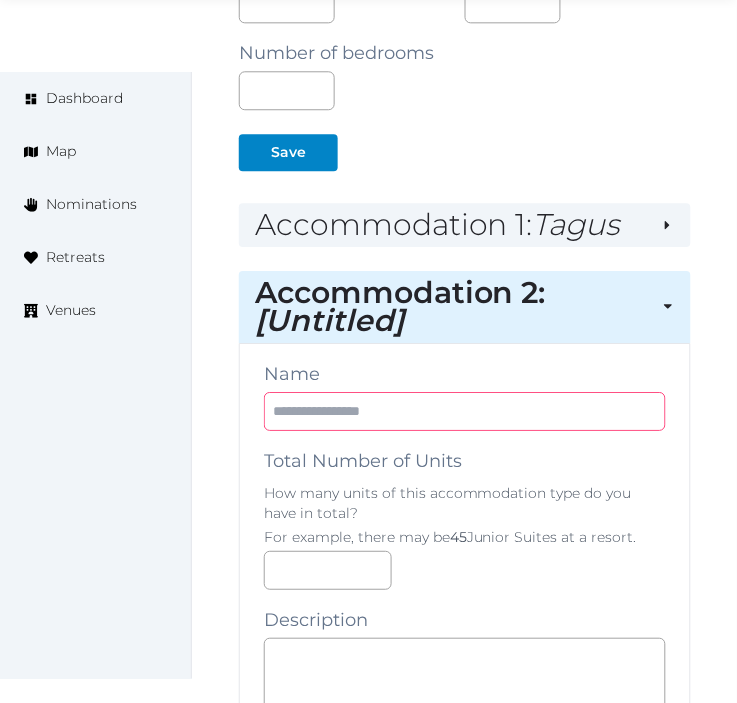paste on "**********" 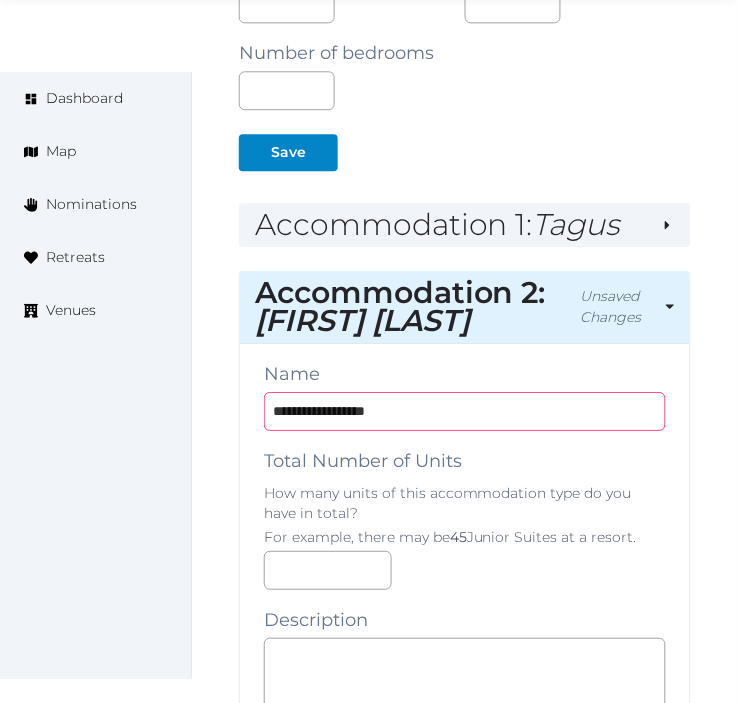 type on "**********" 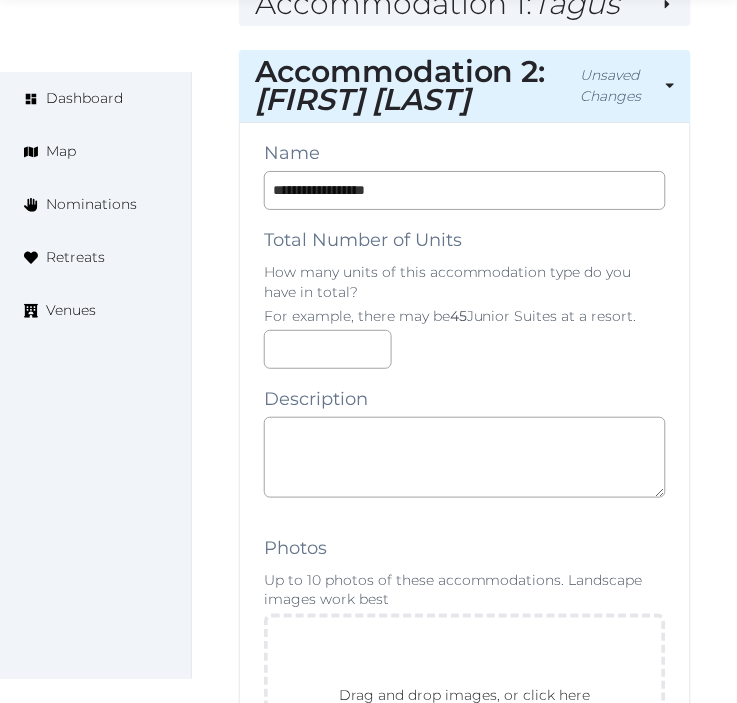 scroll, scrollTop: 1777, scrollLeft: 0, axis: vertical 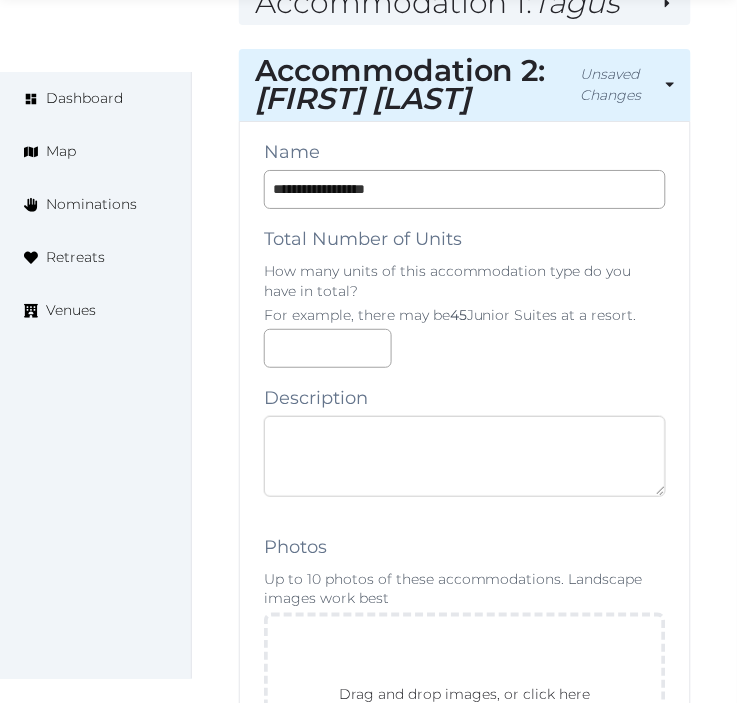 click at bounding box center [465, 456] 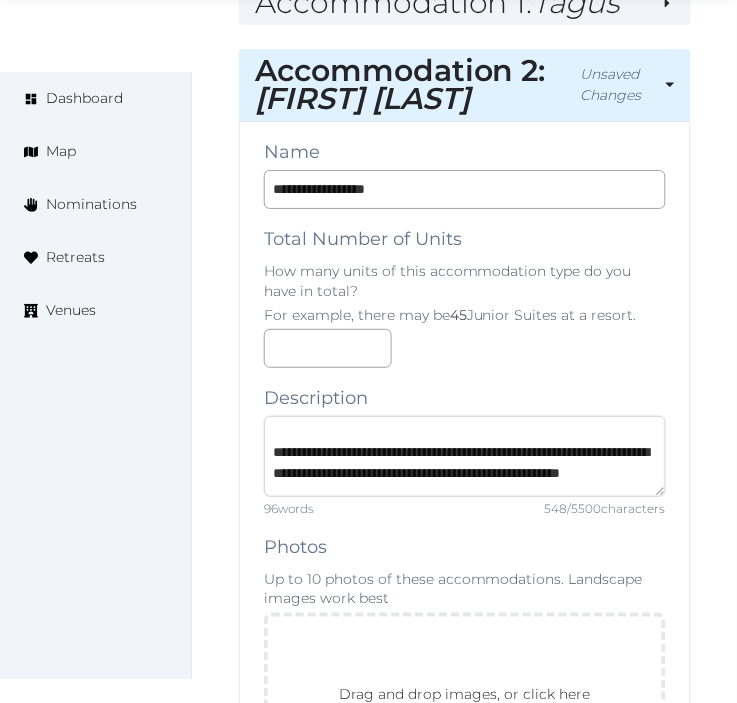 scroll, scrollTop: 82, scrollLeft: 0, axis: vertical 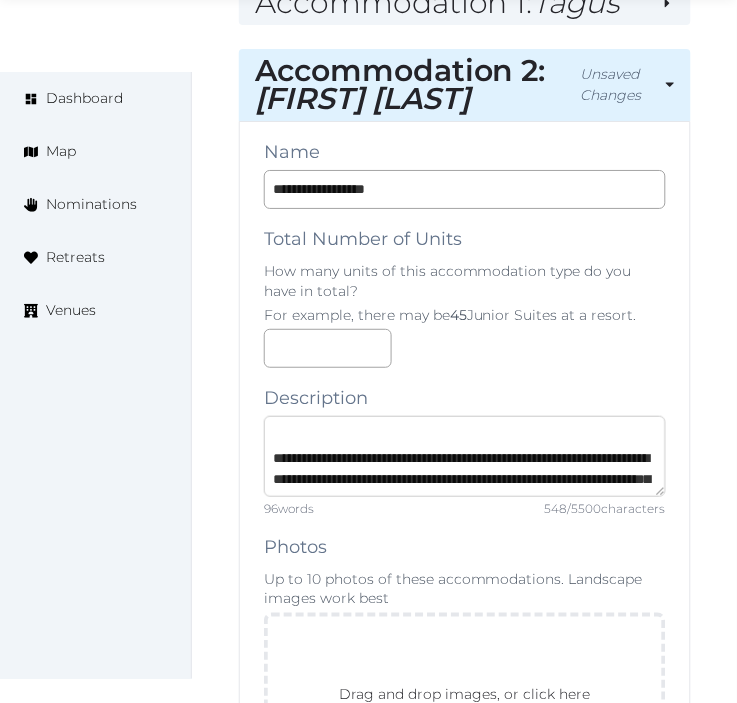 click on "**********" at bounding box center (465, 456) 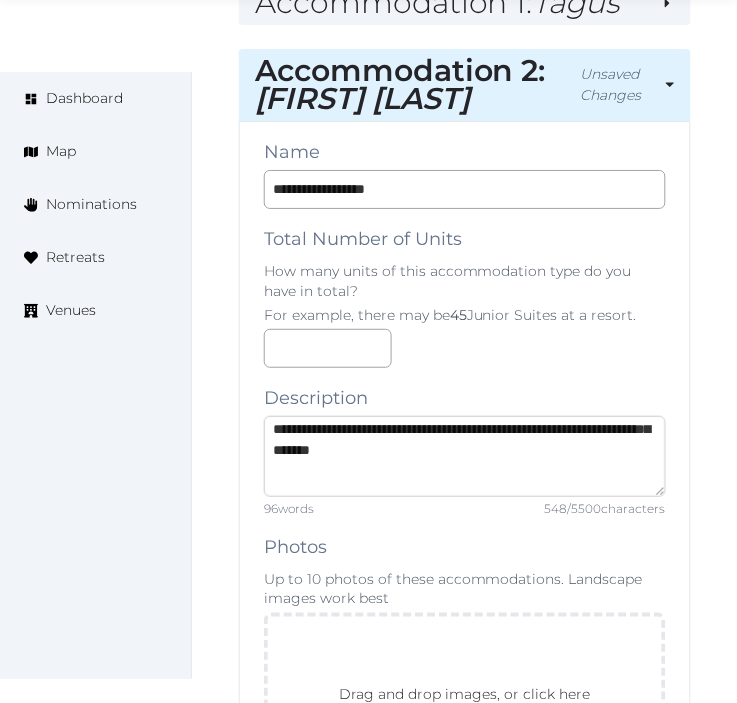 scroll, scrollTop: 0, scrollLeft: 0, axis: both 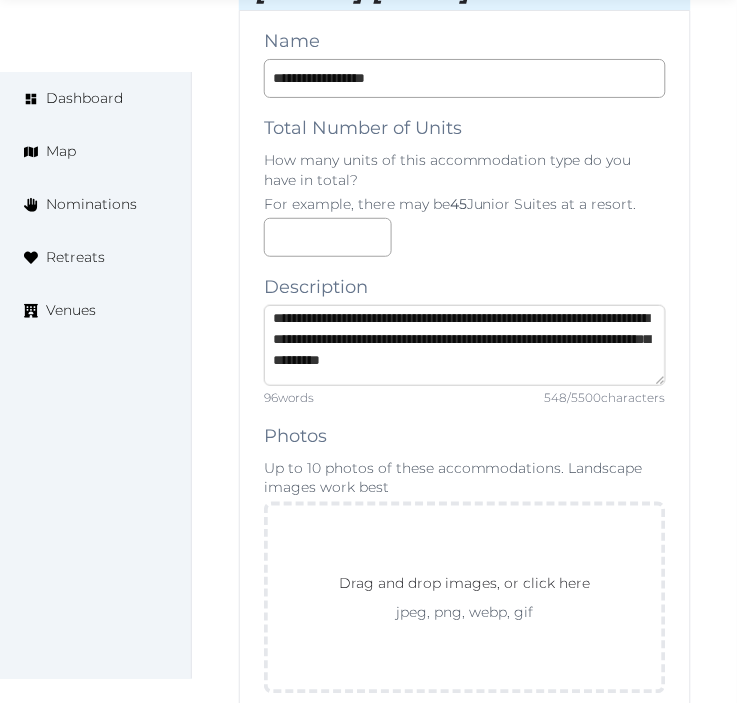 click on "**********" at bounding box center [465, 345] 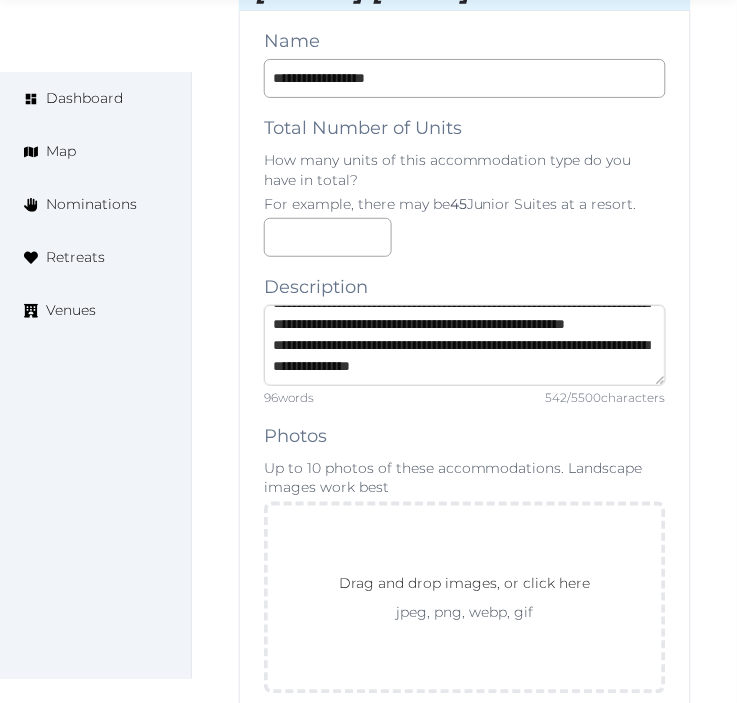 scroll, scrollTop: 177, scrollLeft: 0, axis: vertical 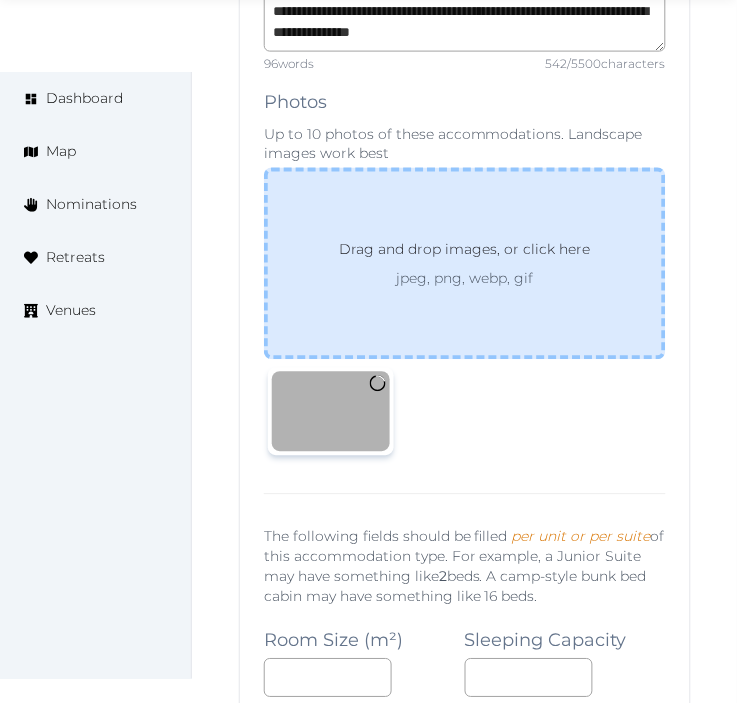click on "Drag and drop images, or click here jpeg, png, webp, gif" at bounding box center [465, 264] 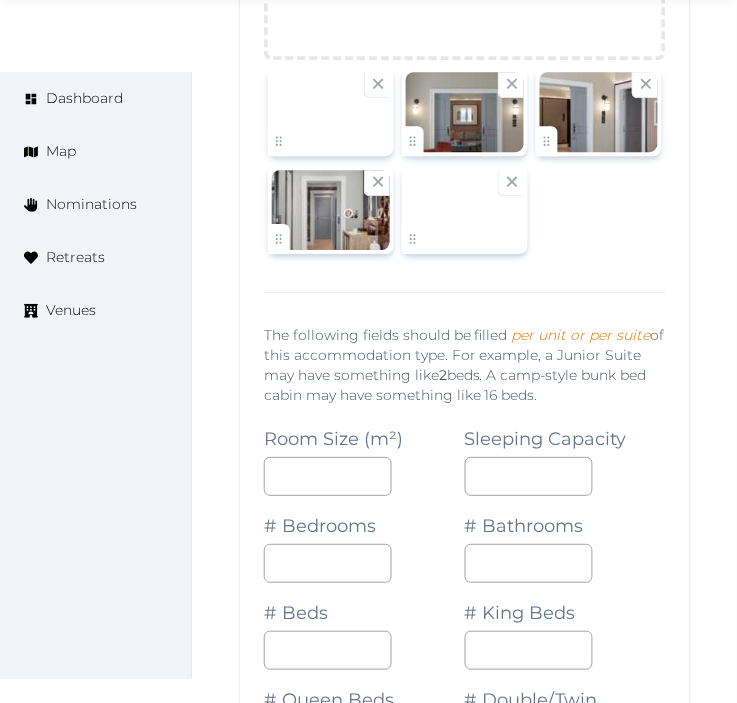 scroll, scrollTop: 2555, scrollLeft: 0, axis: vertical 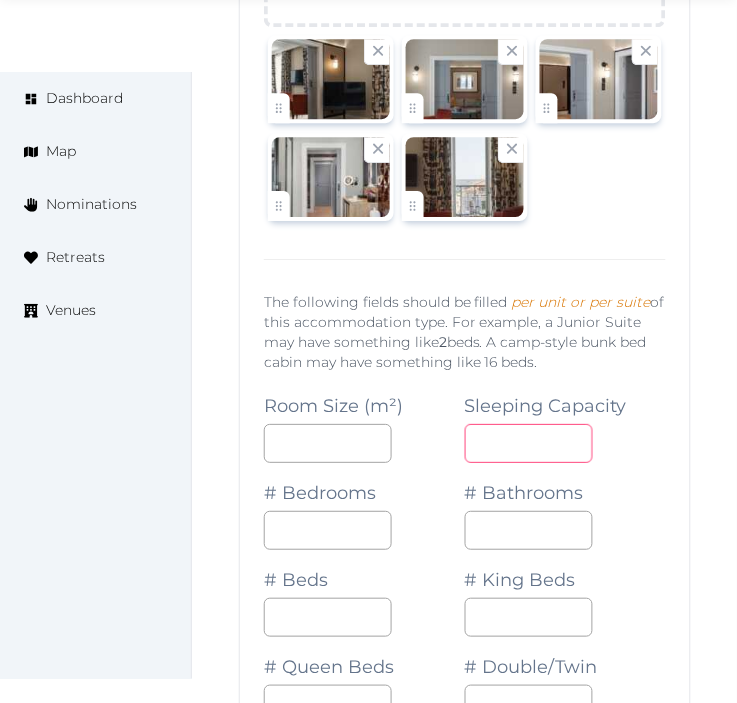 click at bounding box center [529, 443] 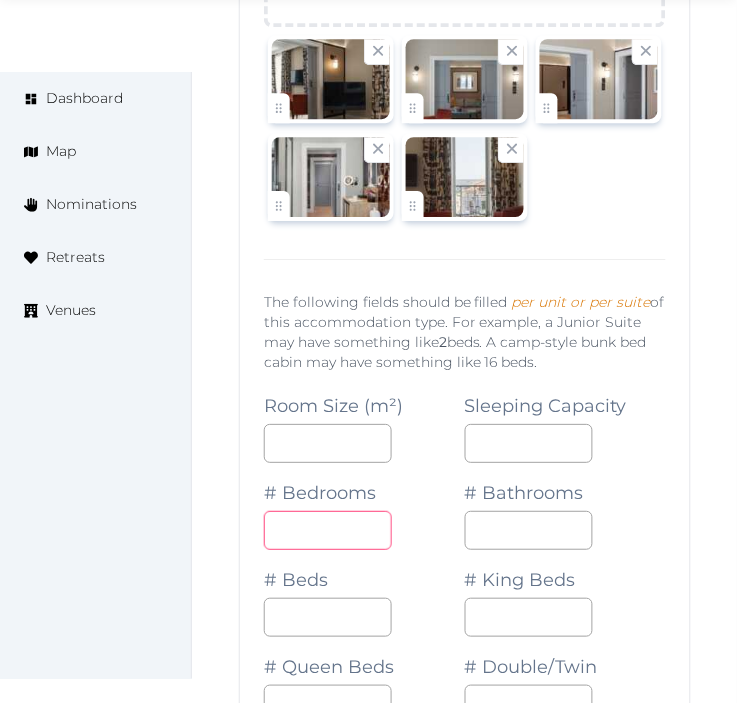 click at bounding box center (328, 530) 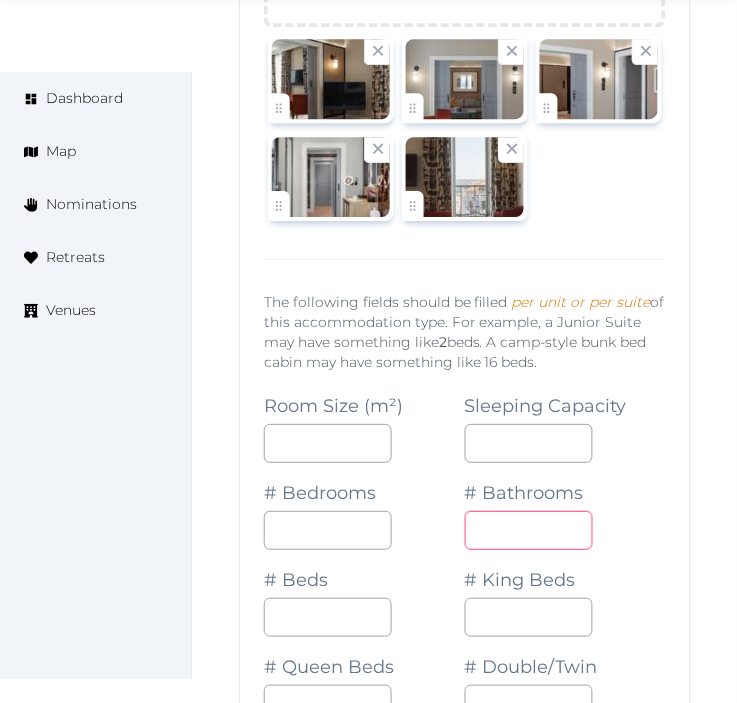 click on "*" at bounding box center (529, 530) 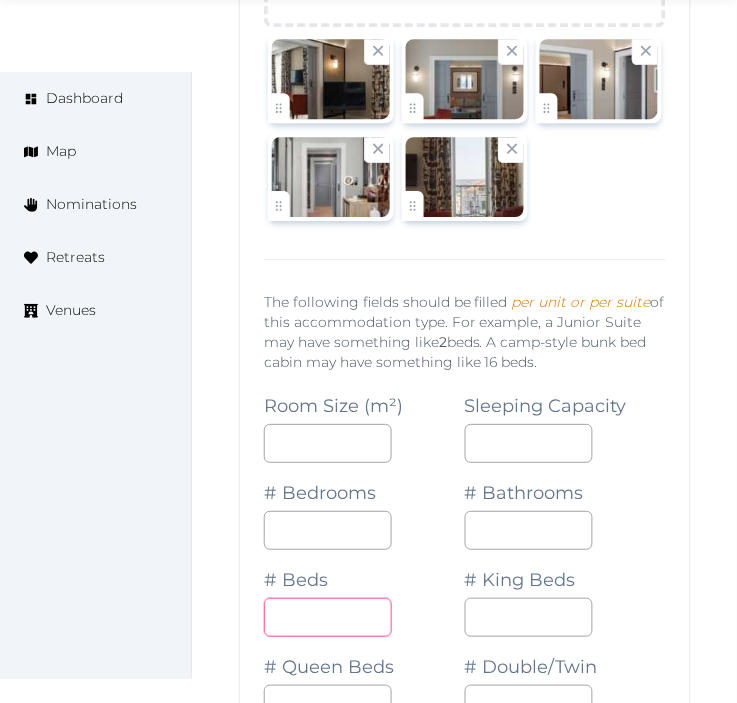 click on "*" at bounding box center [328, 617] 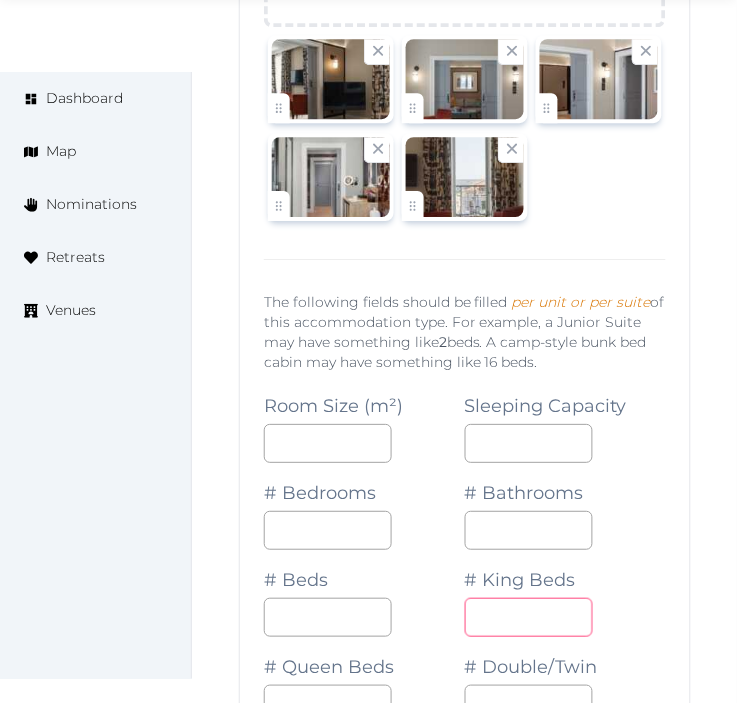 click at bounding box center [529, 617] 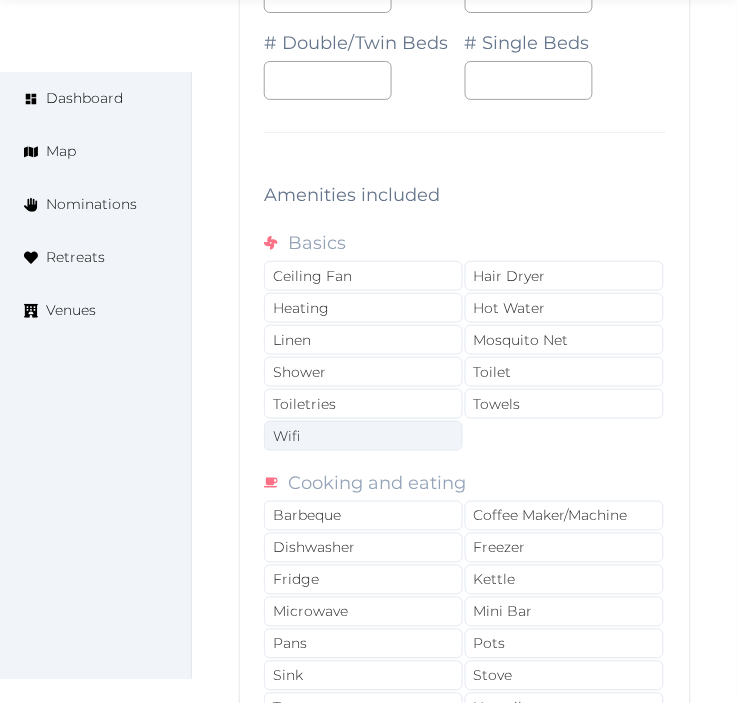 scroll, scrollTop: 3777, scrollLeft: 0, axis: vertical 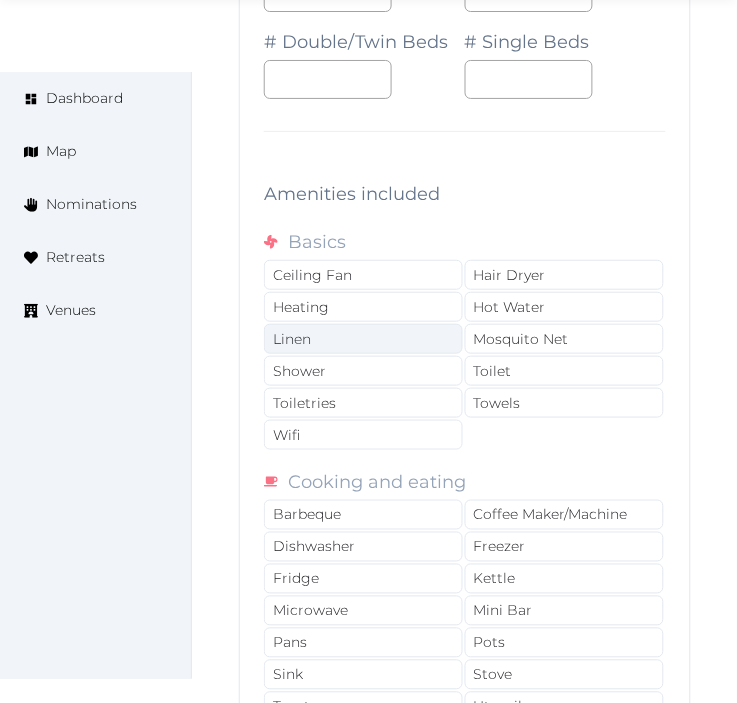 type on "*" 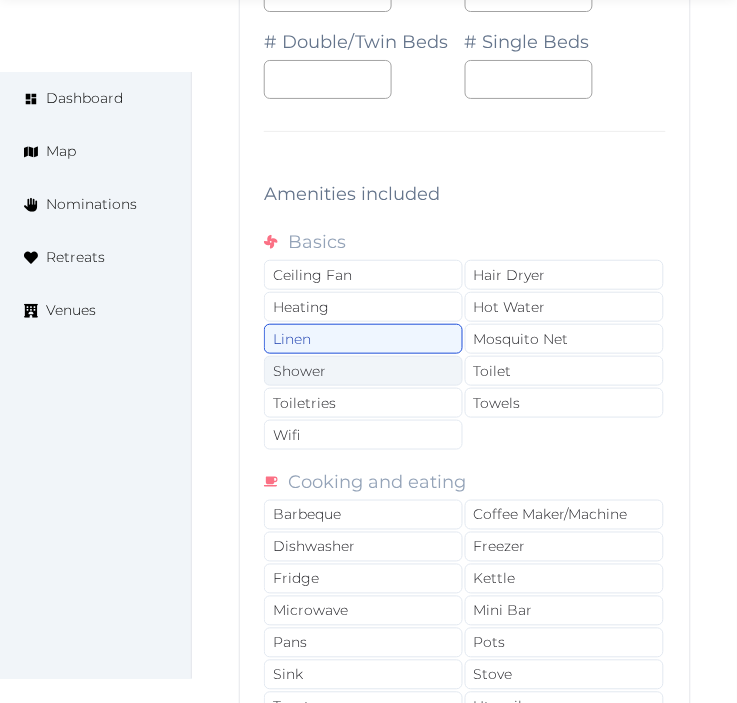 click on "Shower" at bounding box center (363, 371) 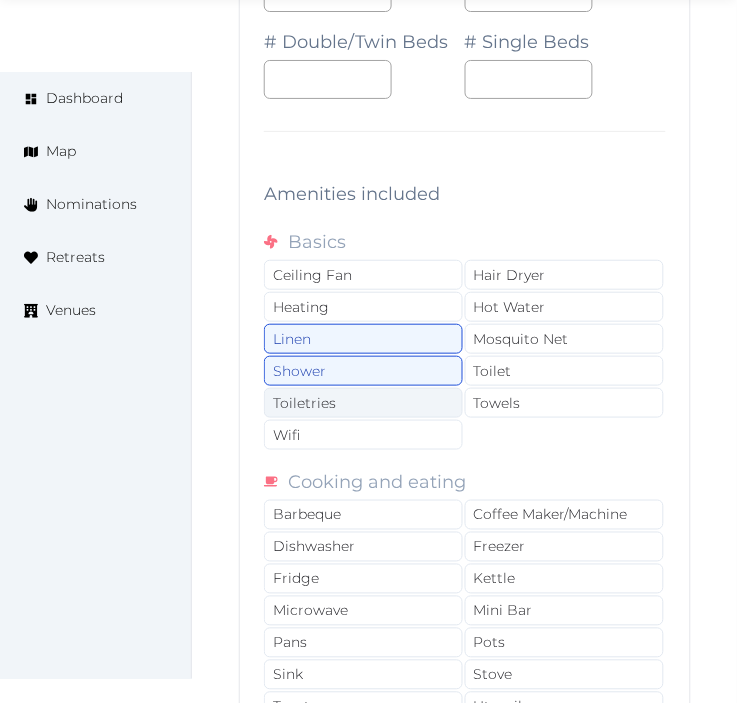 click on "Toiletries" at bounding box center [363, 403] 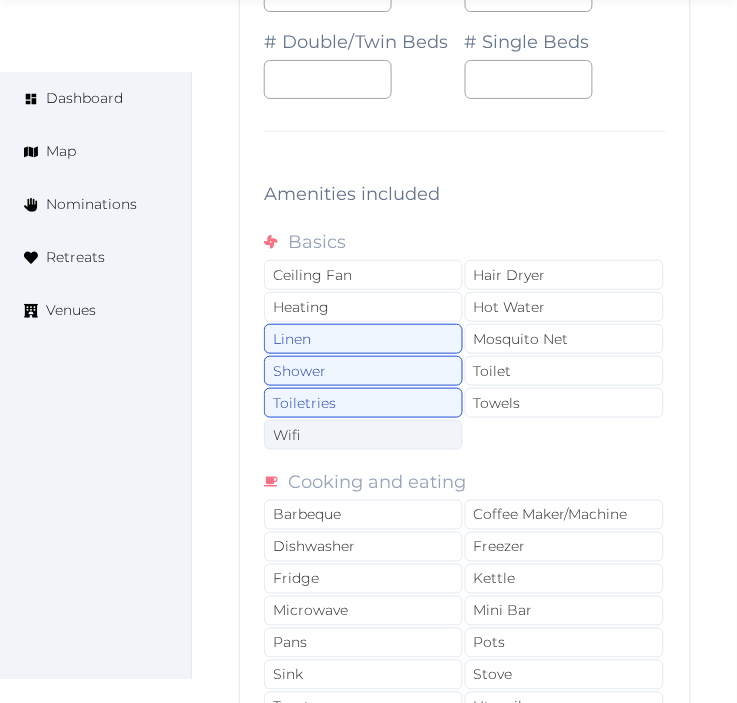 drag, startPoint x: 347, startPoint y: 435, endPoint x: 376, endPoint y: 425, distance: 30.675724 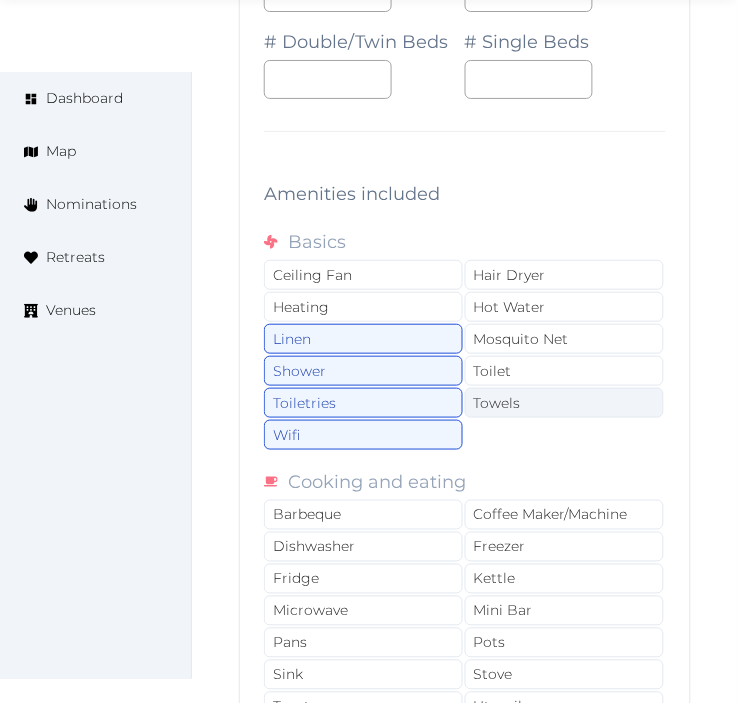 drag, startPoint x: 505, startPoint y: 413, endPoint x: 507, endPoint y: 396, distance: 17.117243 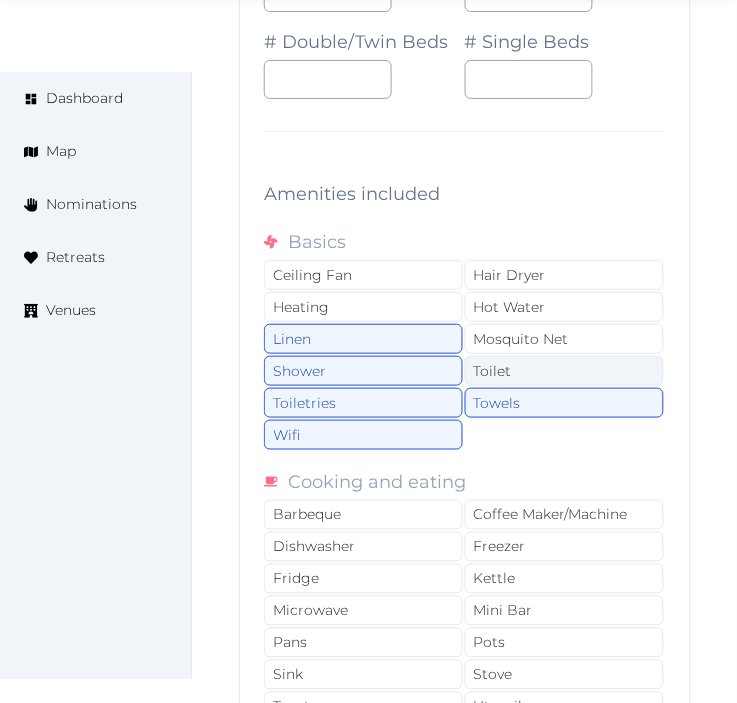 click on "Toilet" at bounding box center [564, 371] 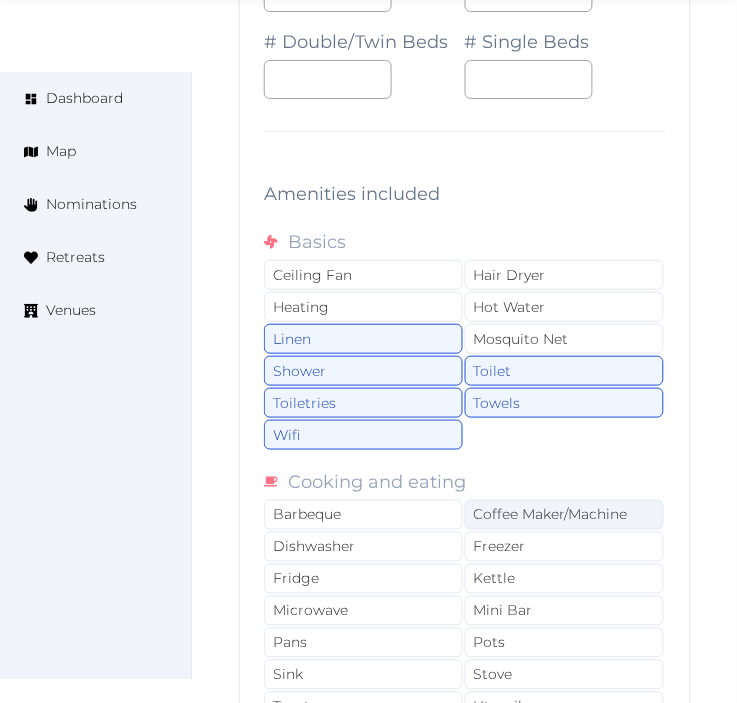 click on "Coffee Maker/Machine" at bounding box center (564, 515) 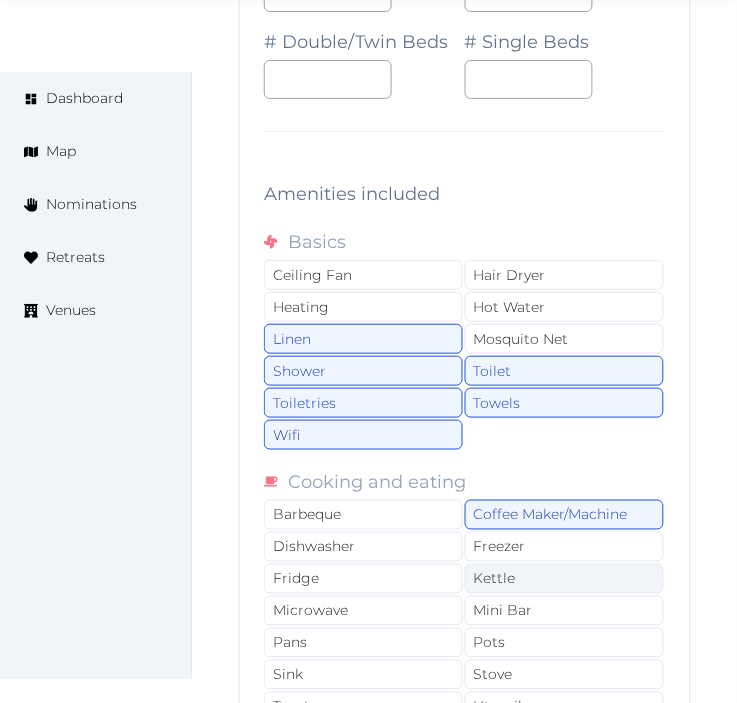 click on "Kettle" at bounding box center [564, 579] 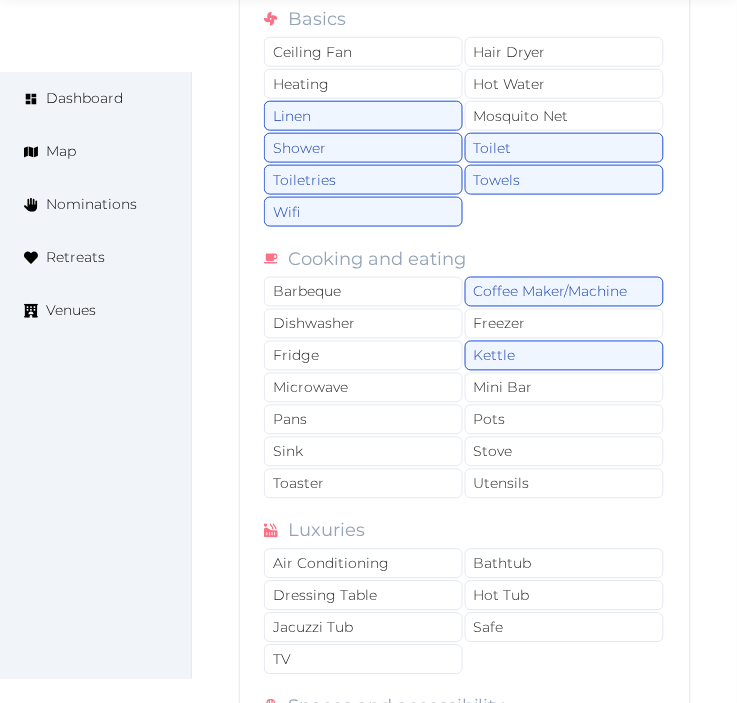 scroll, scrollTop: 4222, scrollLeft: 0, axis: vertical 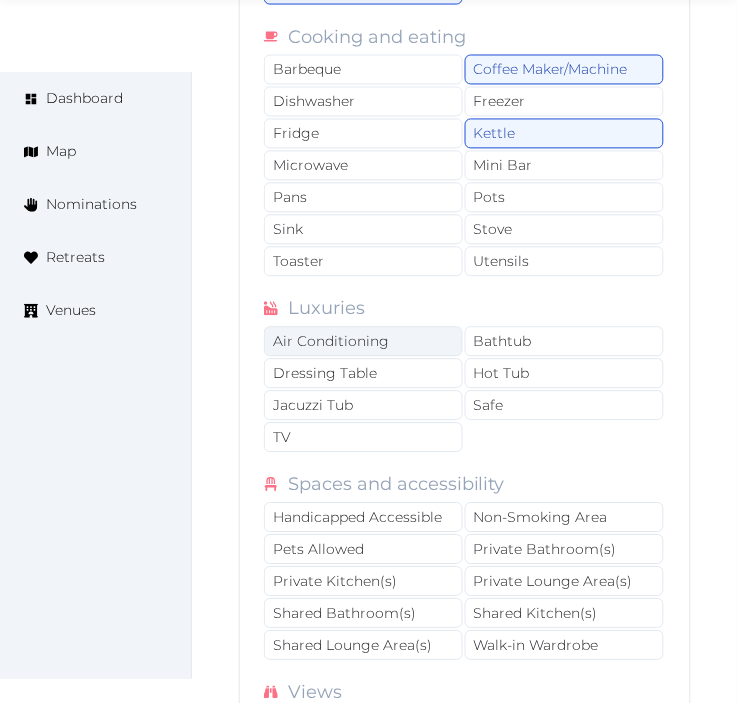 click on "Air Conditioning" at bounding box center [363, 342] 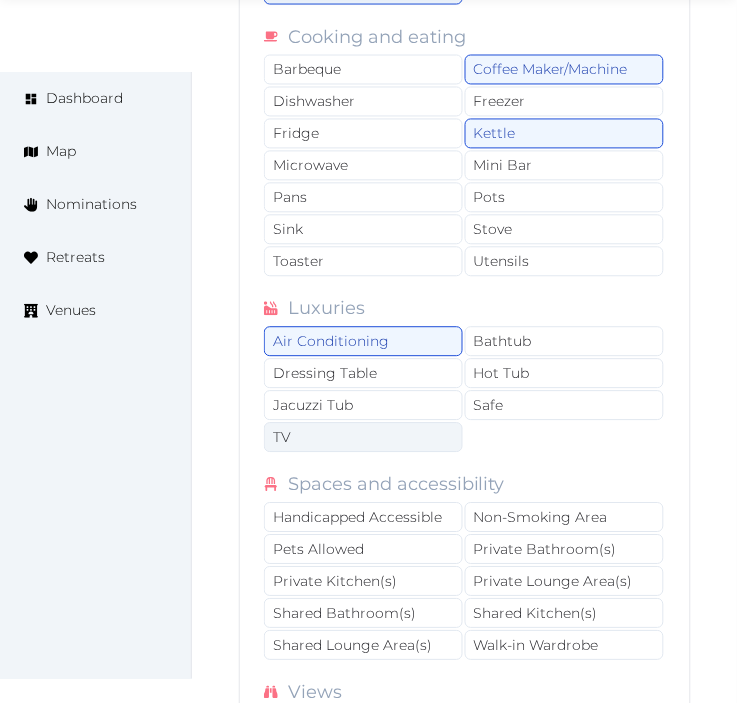click on "TV" at bounding box center [363, 438] 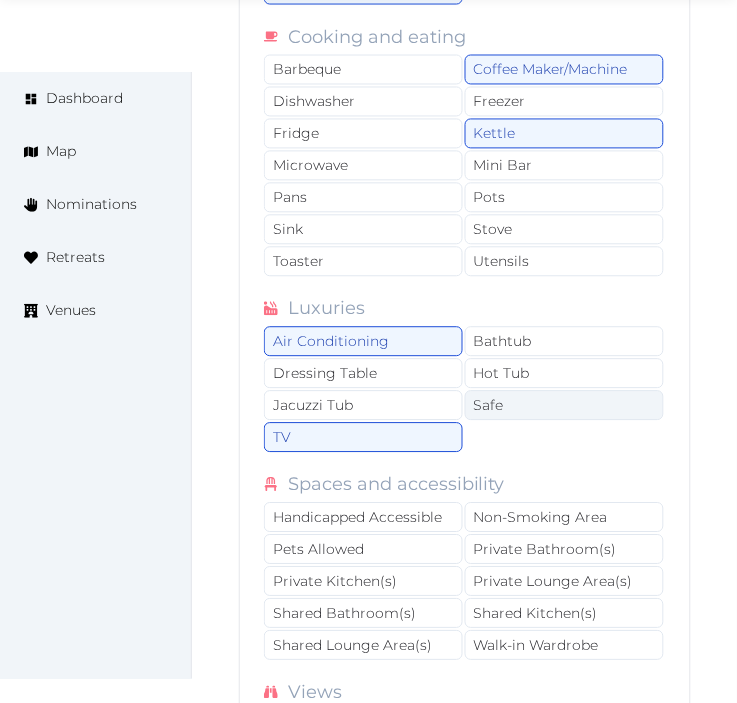 click on "Safe" at bounding box center [564, 406] 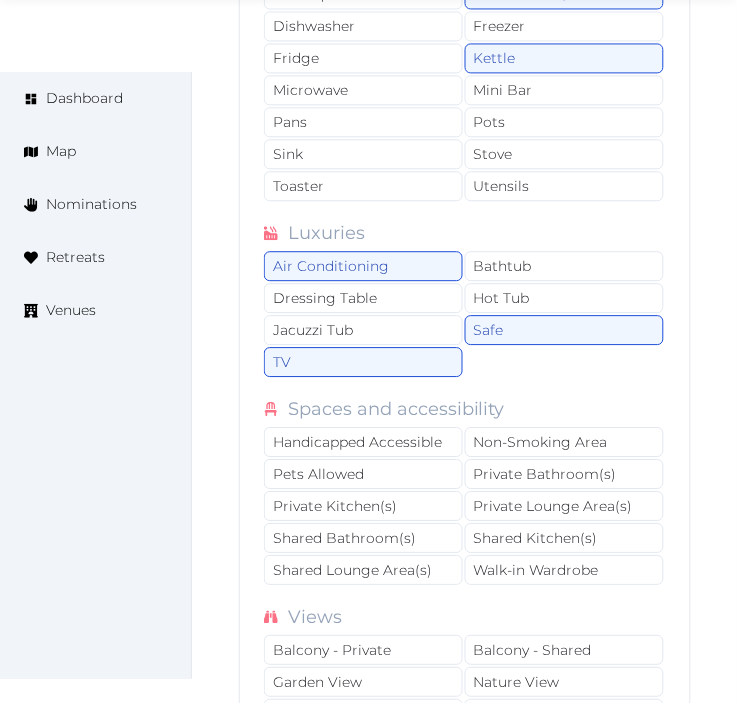scroll, scrollTop: 4444, scrollLeft: 0, axis: vertical 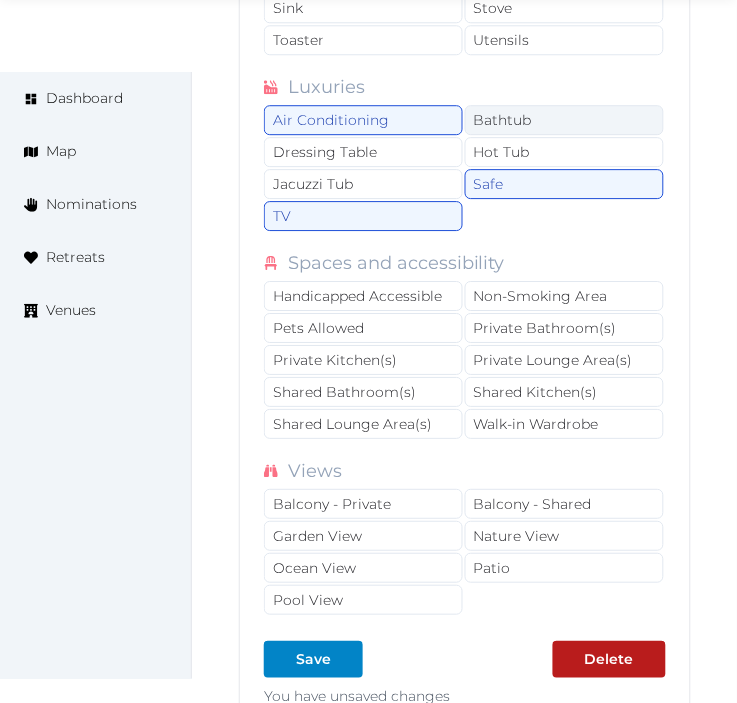 click on "Bathtub" at bounding box center [564, 120] 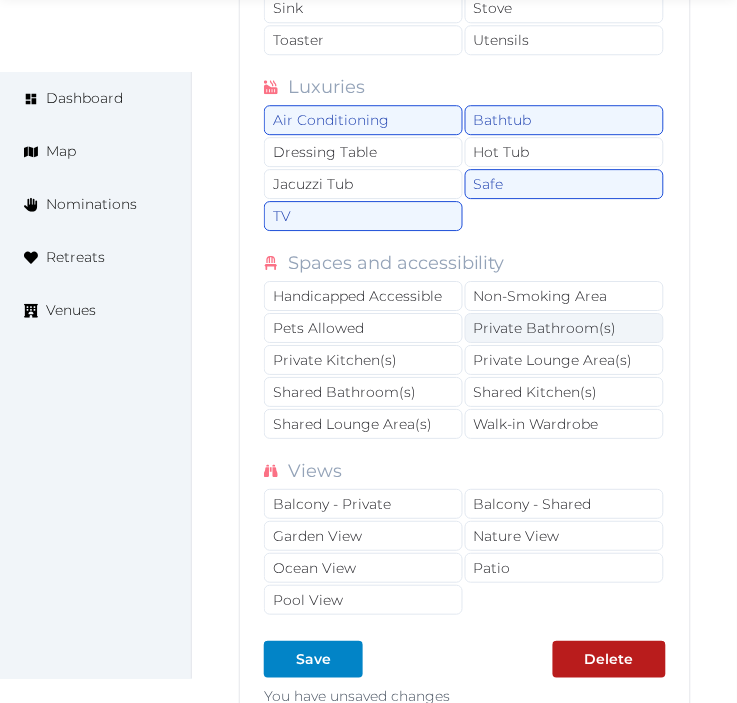 click on "Private Bathroom(s)" at bounding box center [564, 328] 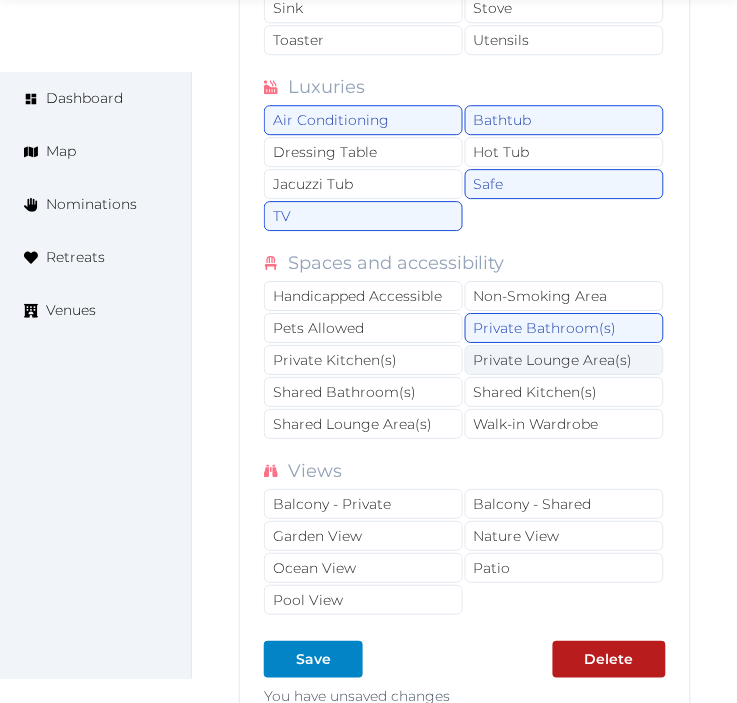 click on "Private Lounge Area(s)" at bounding box center [564, 360] 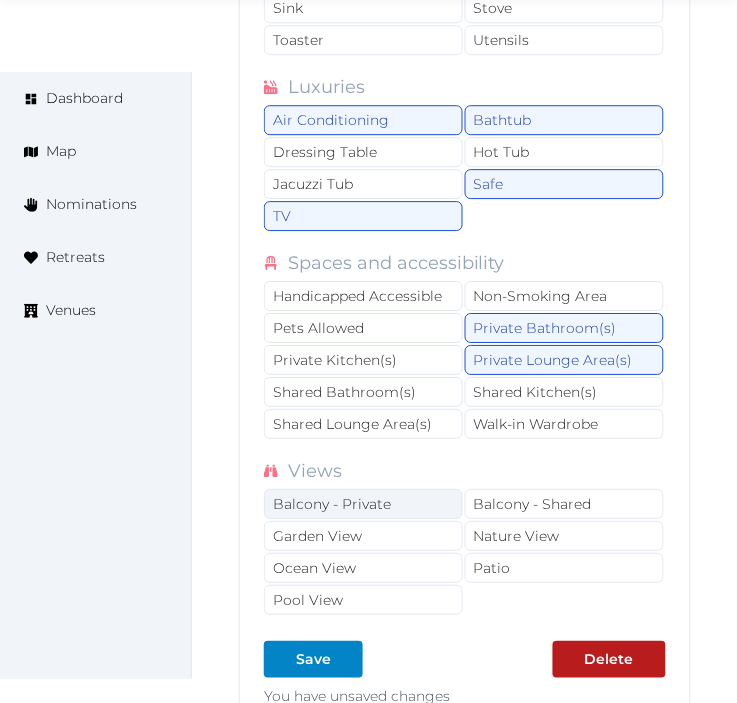 click on "Balcony - Private" at bounding box center [363, 504] 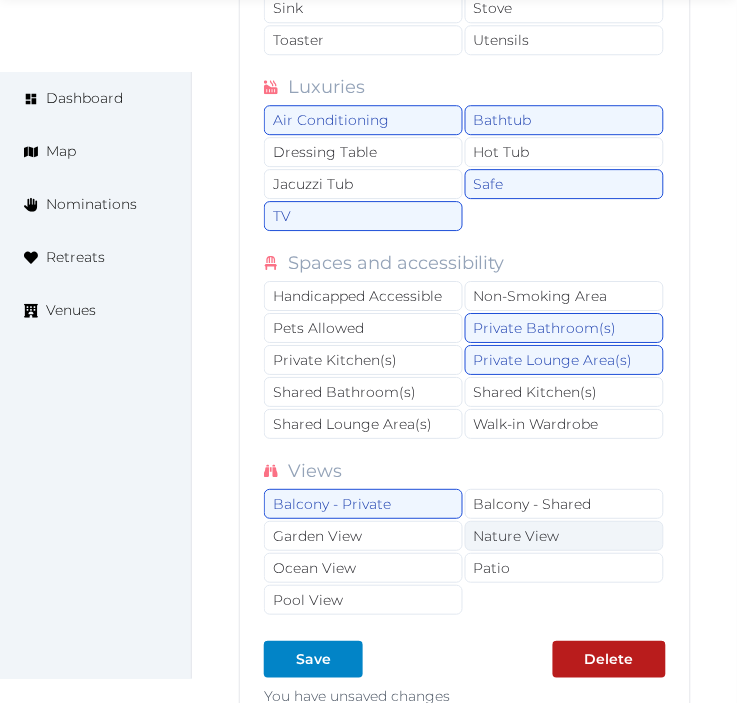 click on "Nature View" at bounding box center (564, 536) 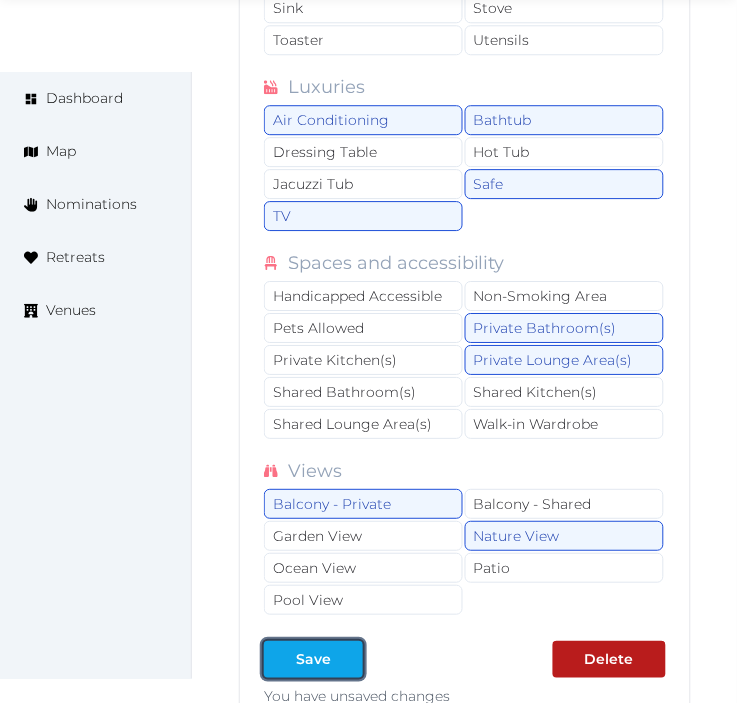 click on "Save" at bounding box center (313, 659) 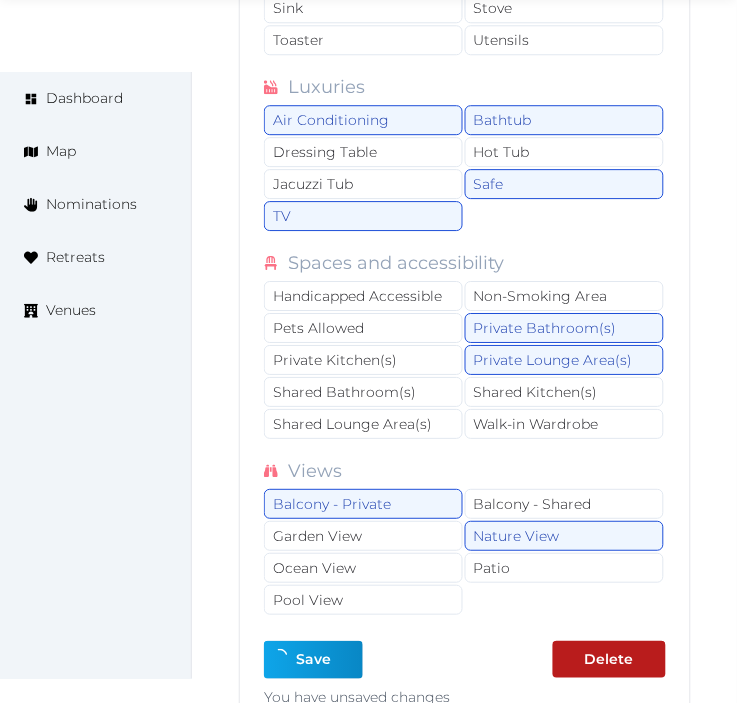 type on "*" 